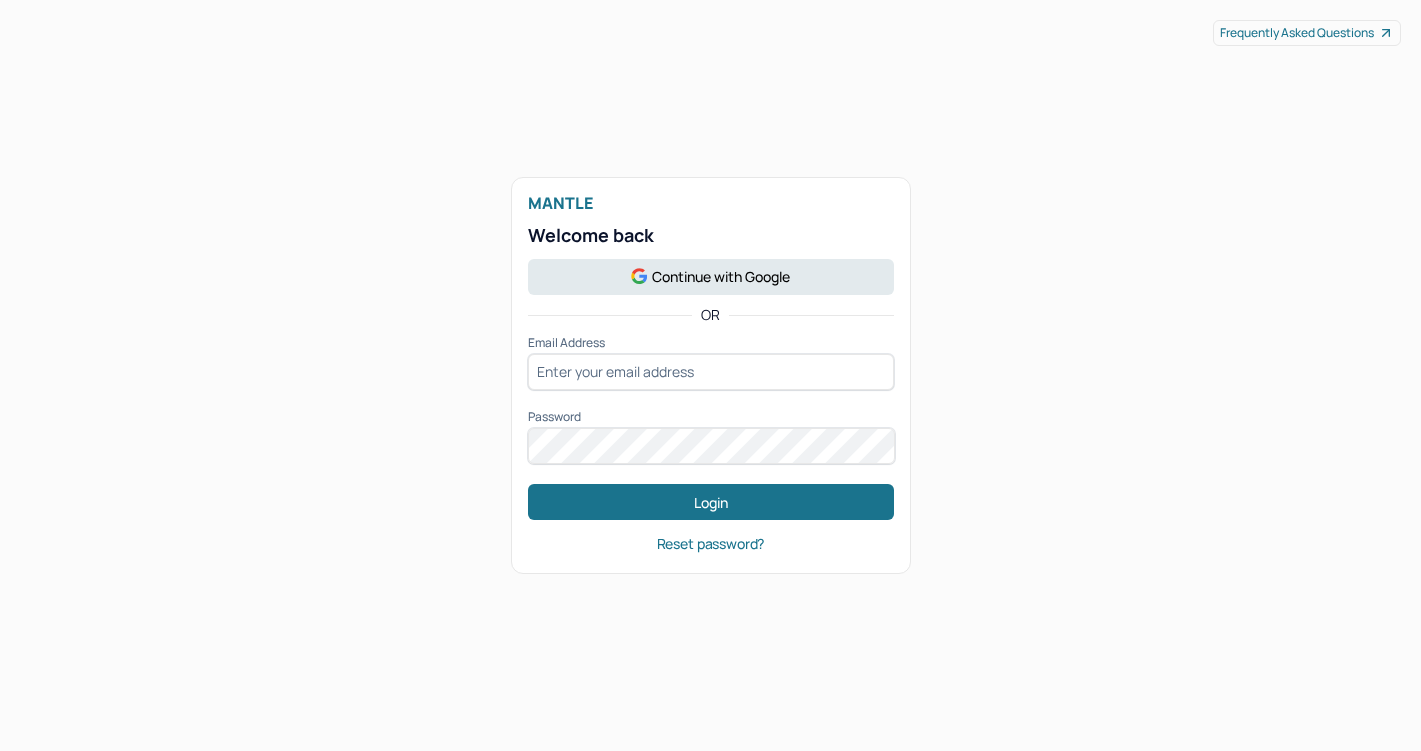 scroll, scrollTop: 0, scrollLeft: 0, axis: both 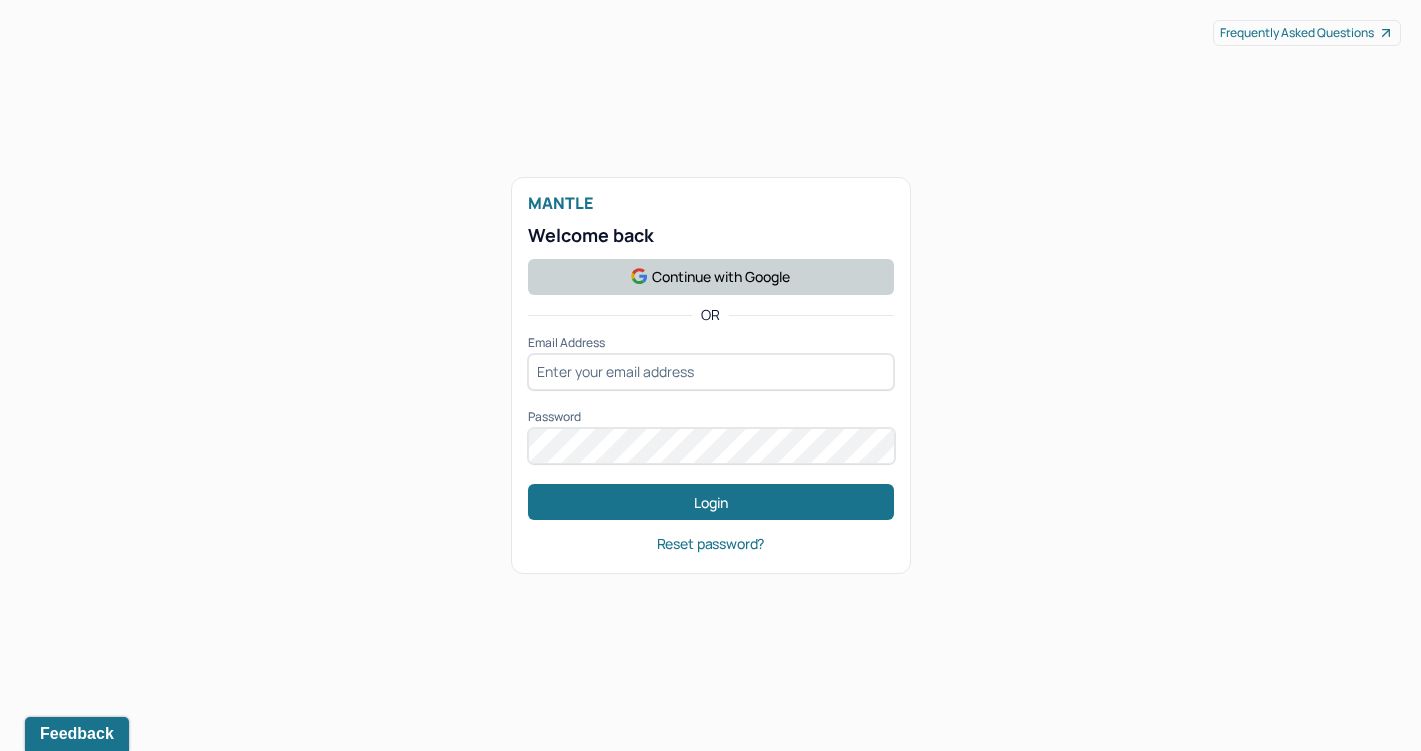 click on "Continue with Google" at bounding box center [711, 277] 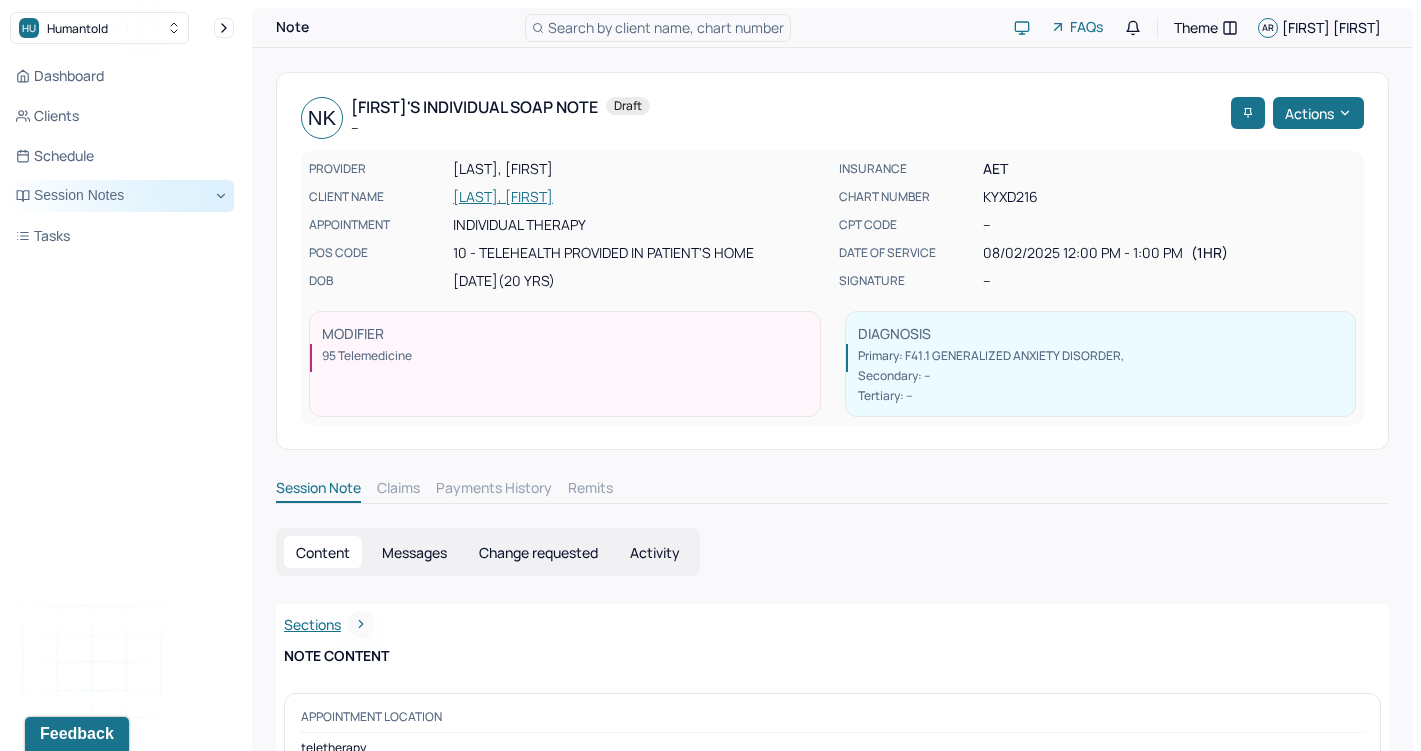 click on "Session Notes" at bounding box center (122, 196) 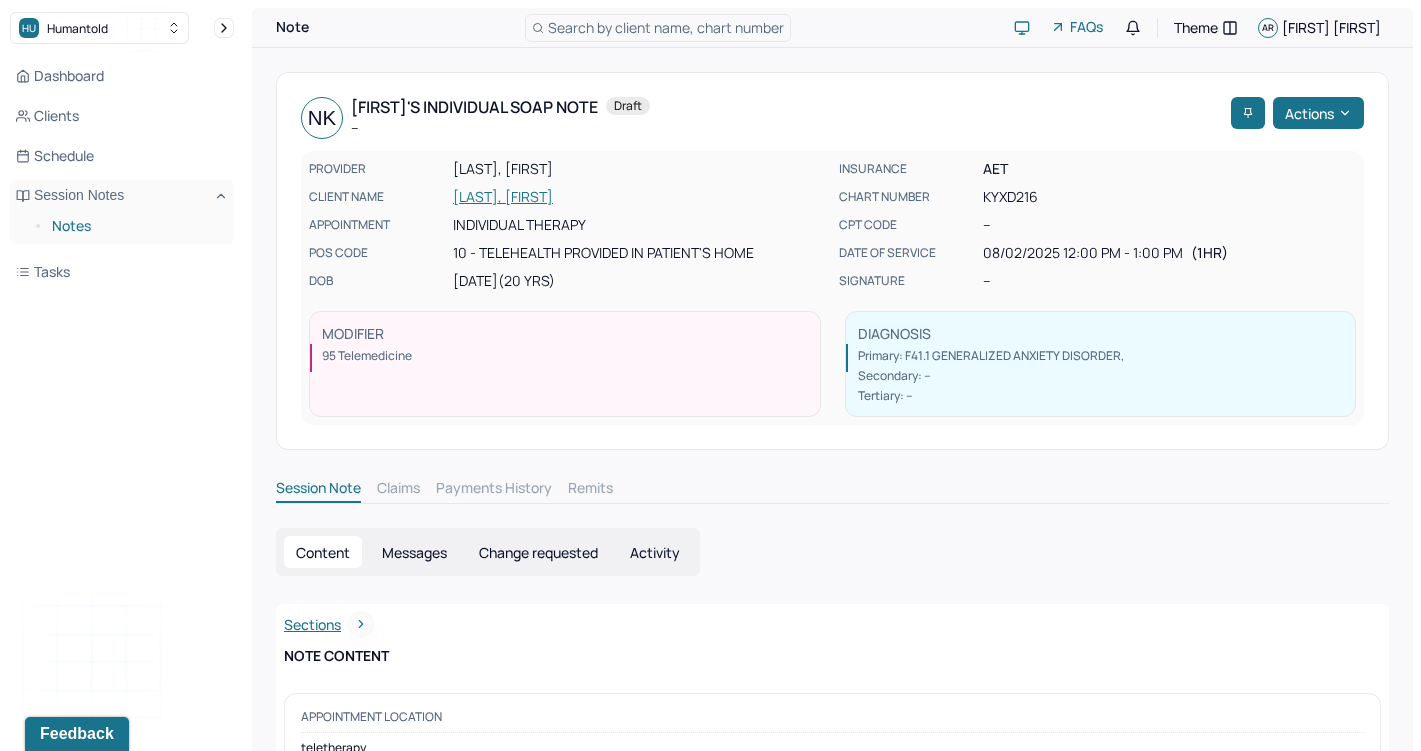 click on "Notes" at bounding box center [135, 226] 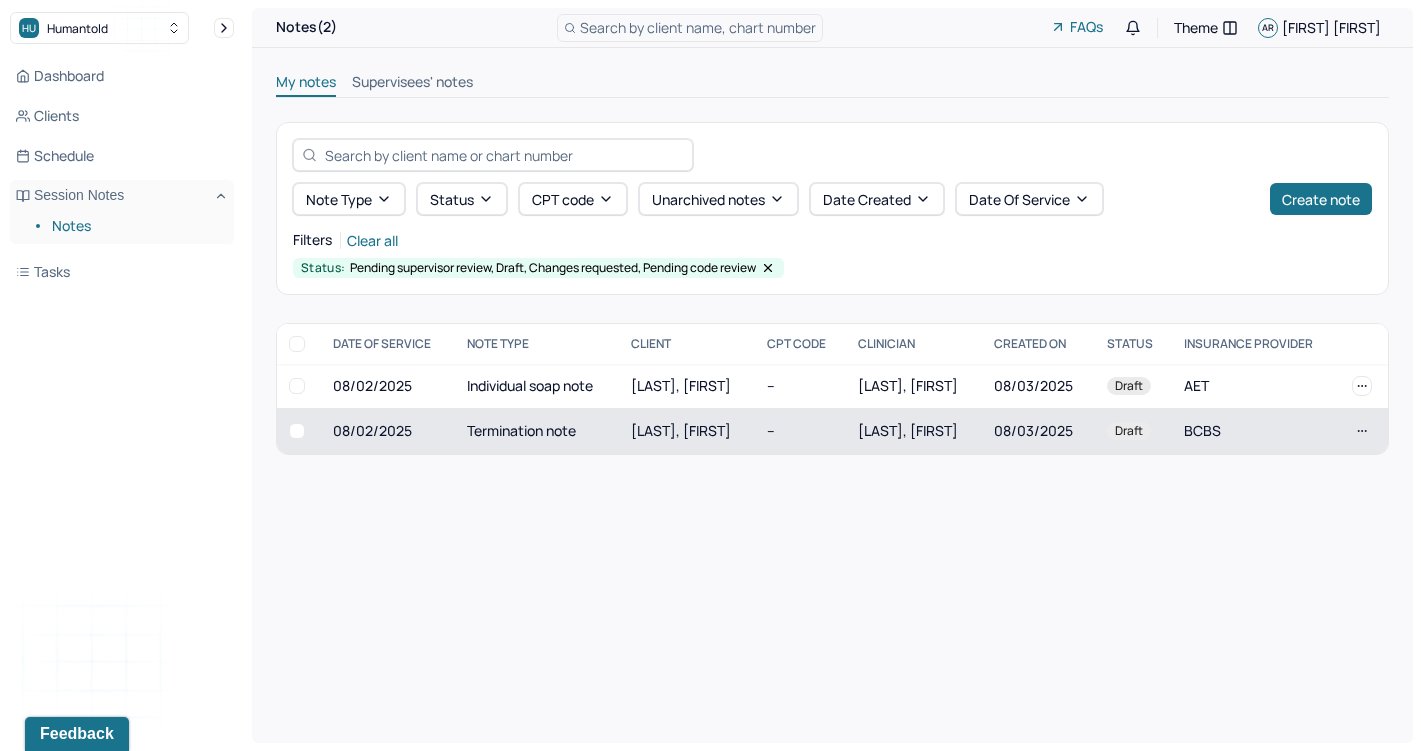 click on "Termination note" at bounding box center (537, 431) 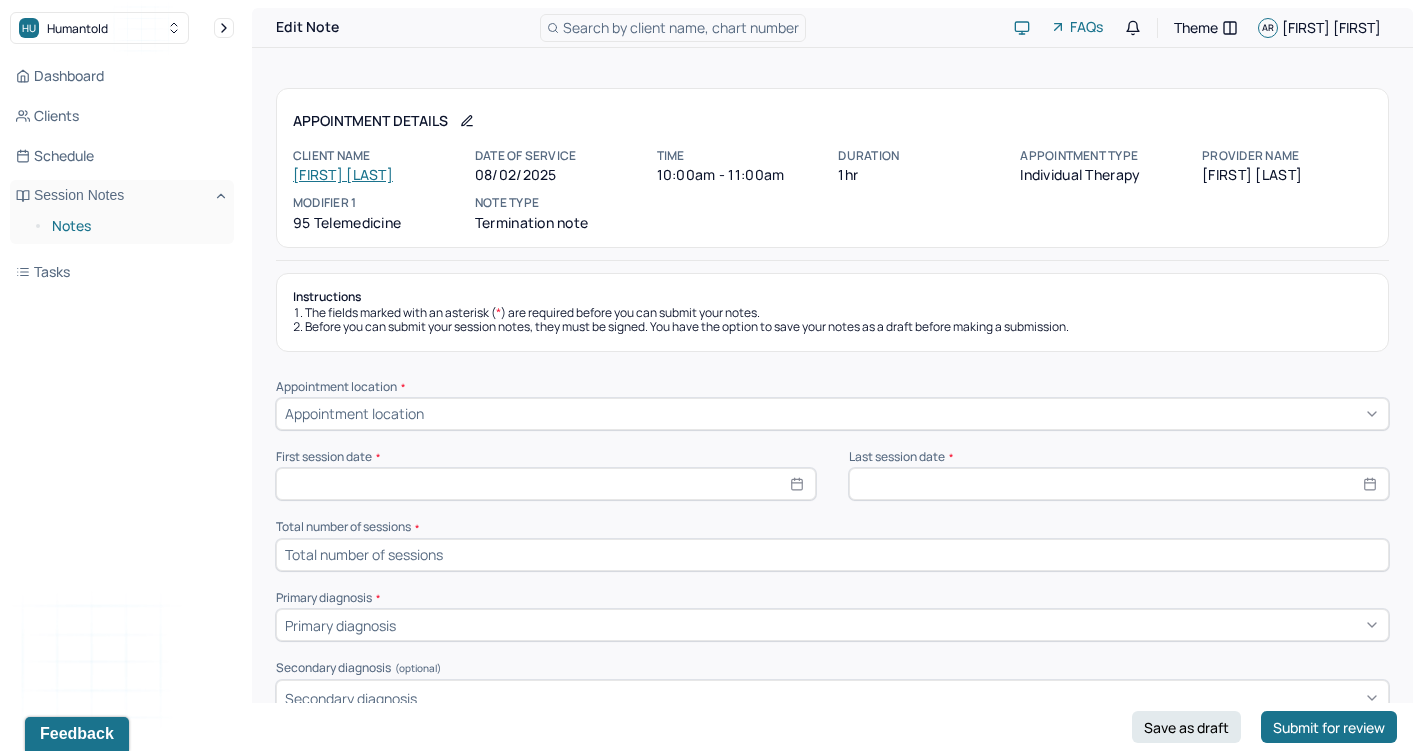 click on "Notes" at bounding box center [135, 226] 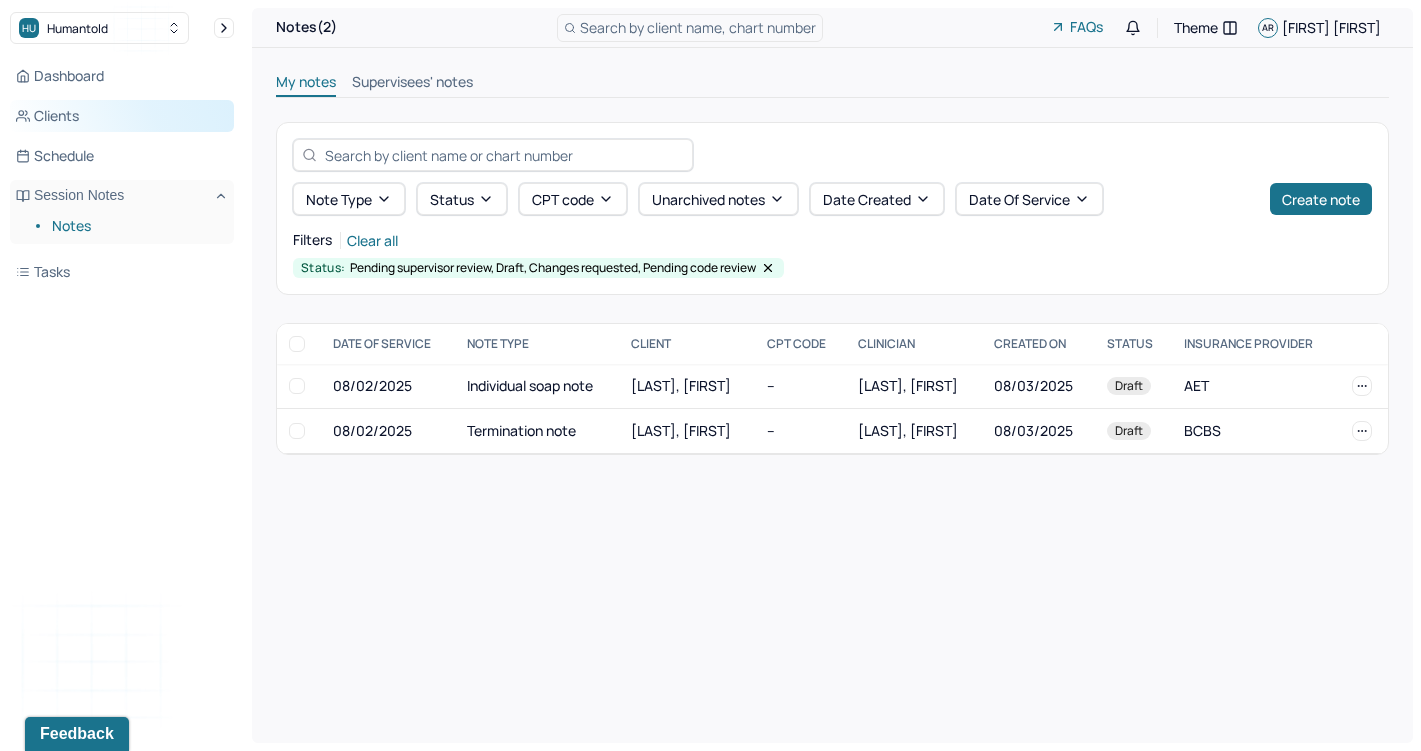 click on "Clients" at bounding box center (122, 116) 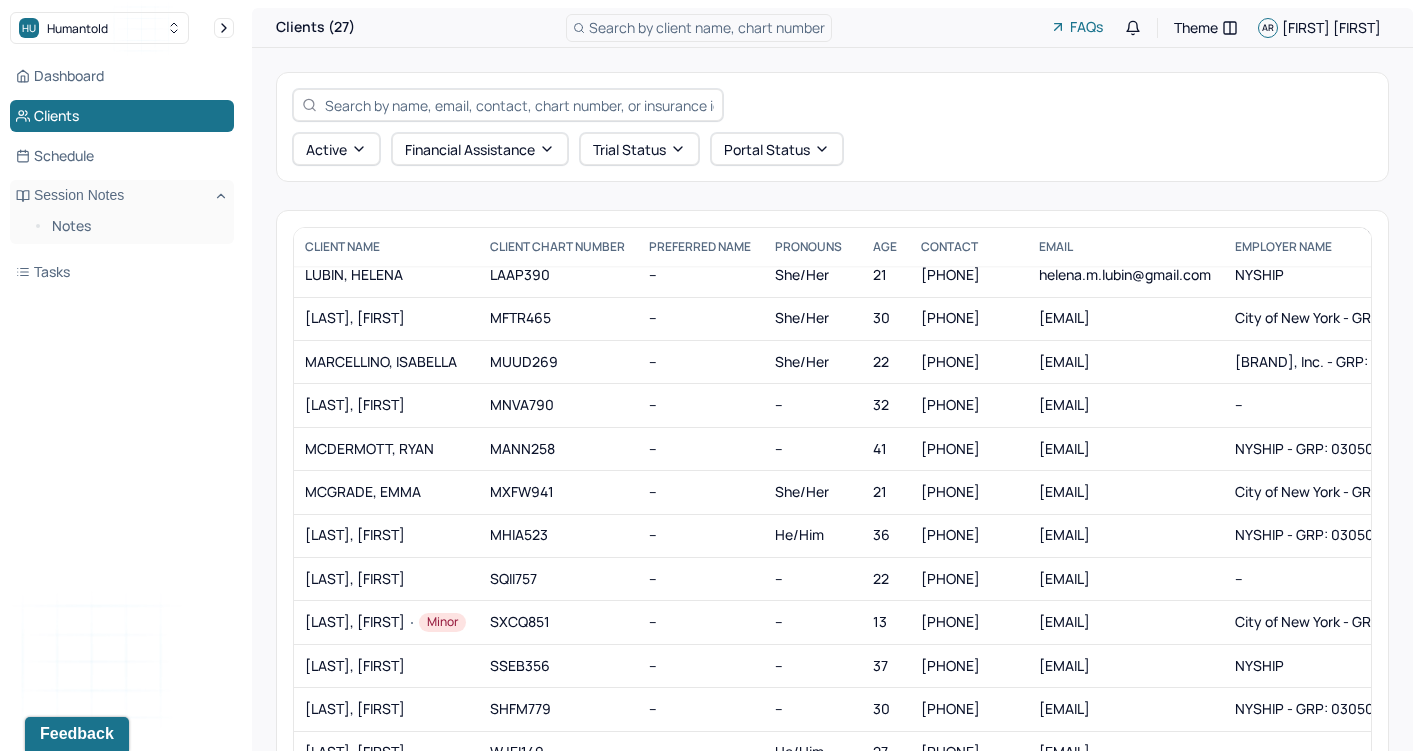 scroll, scrollTop: 656, scrollLeft: 1, axis: both 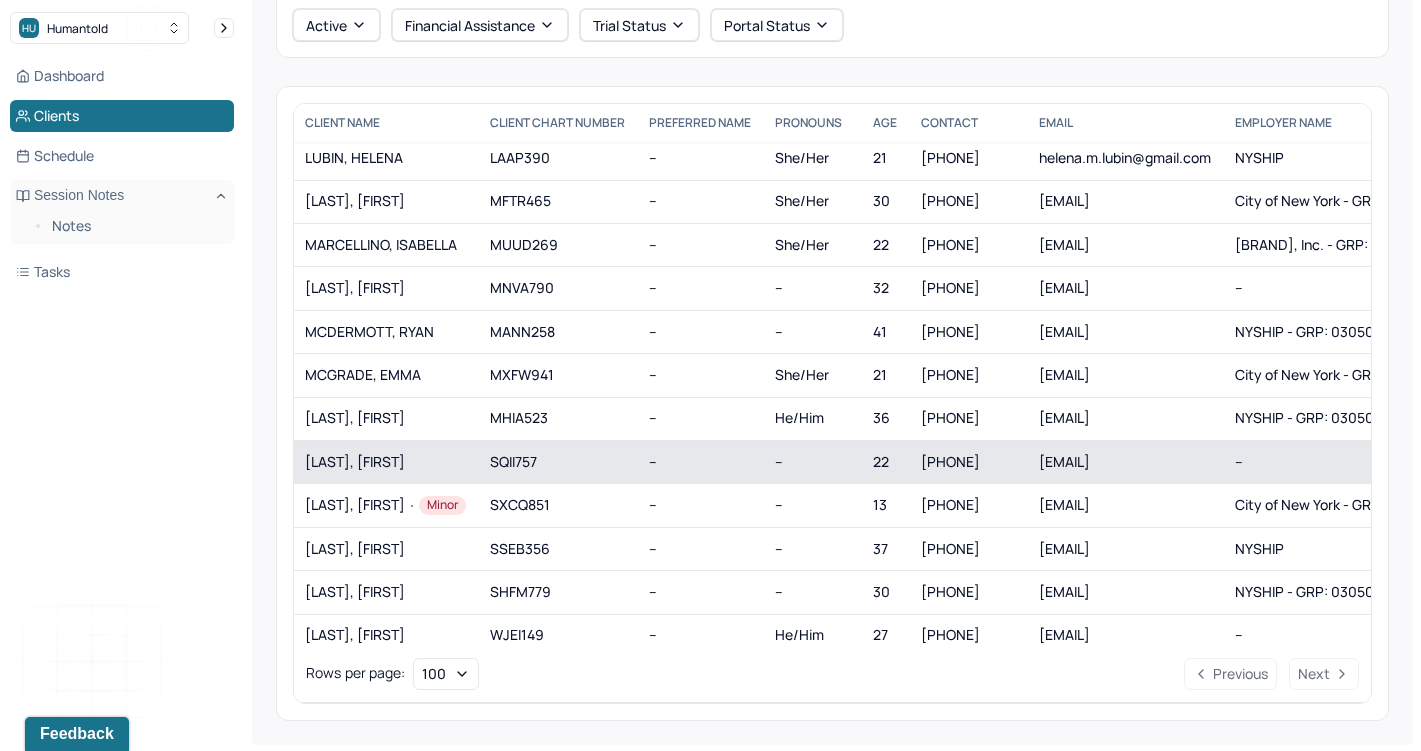drag, startPoint x: 448, startPoint y: 580, endPoint x: 429, endPoint y: 449, distance: 132.3707 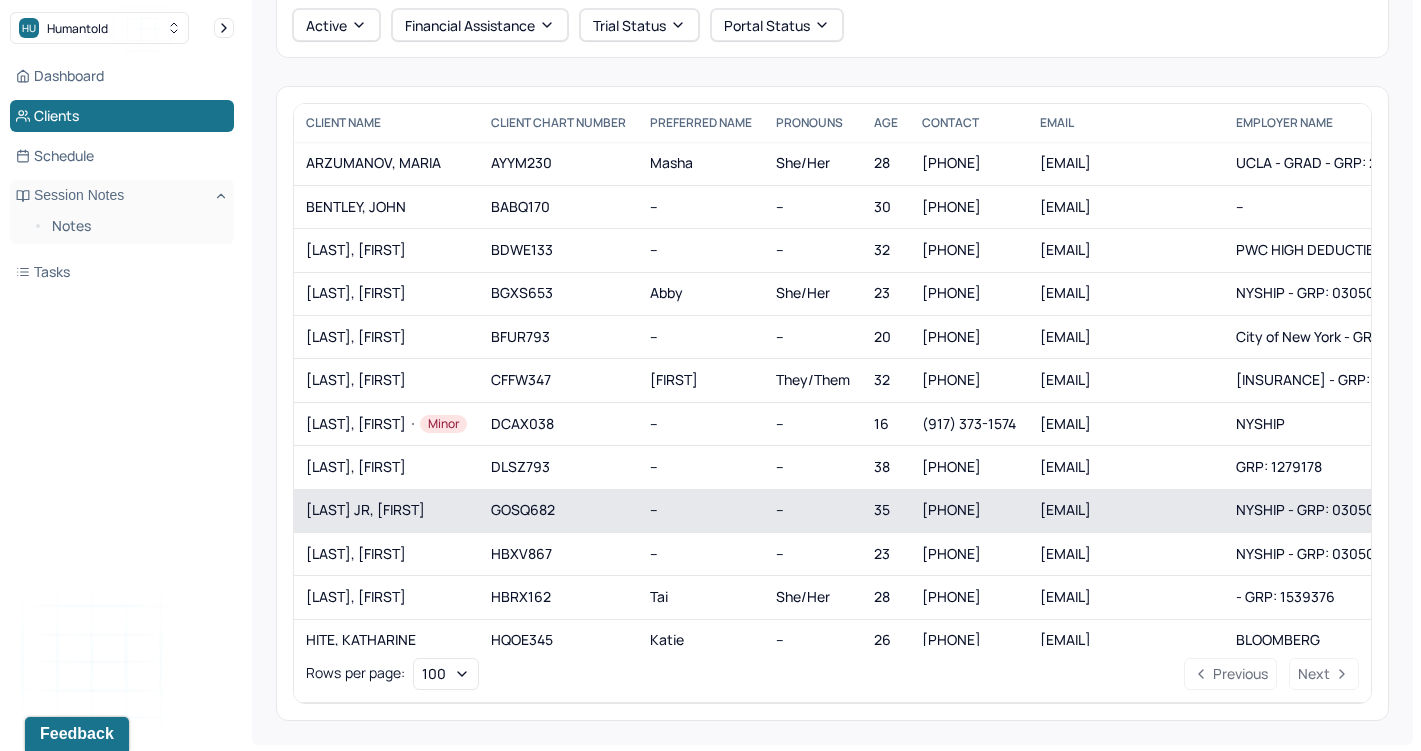 scroll, scrollTop: 0, scrollLeft: 0, axis: both 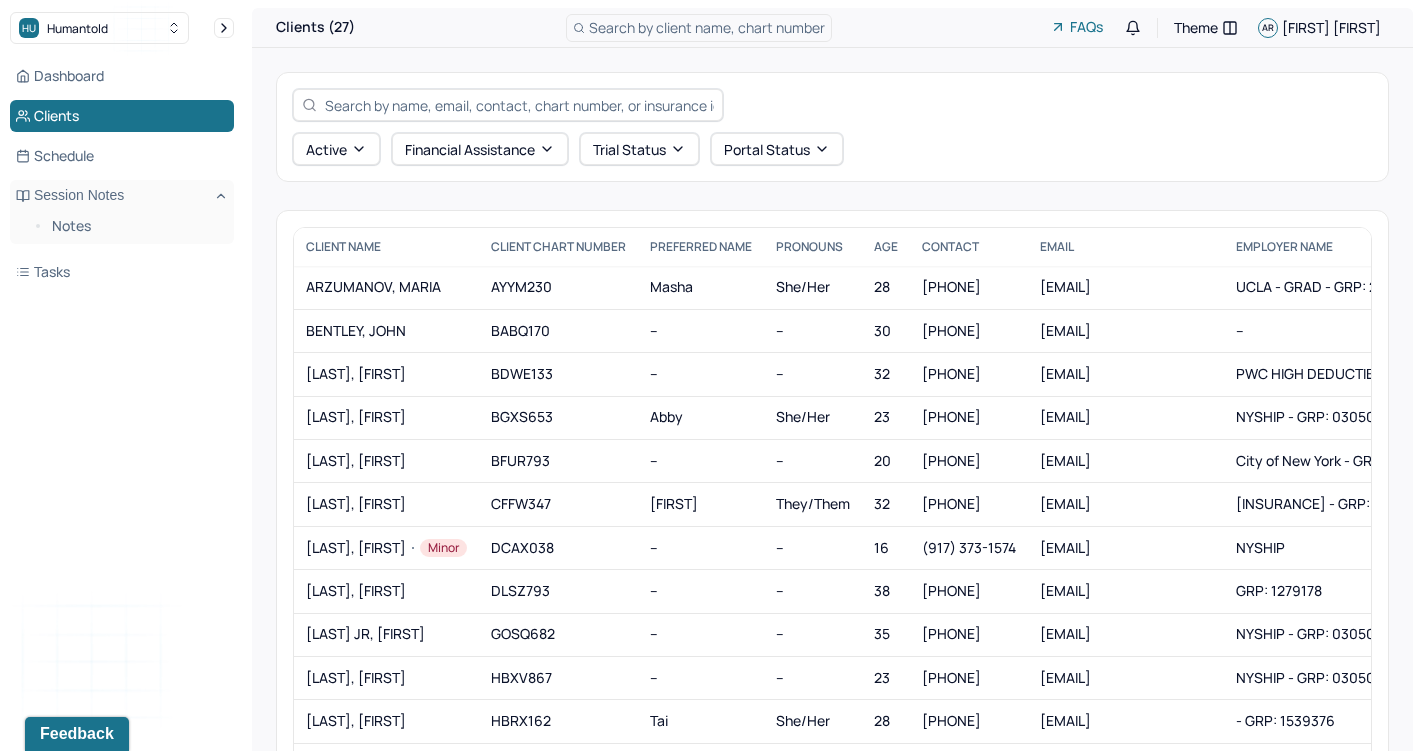 click at bounding box center [519, 105] 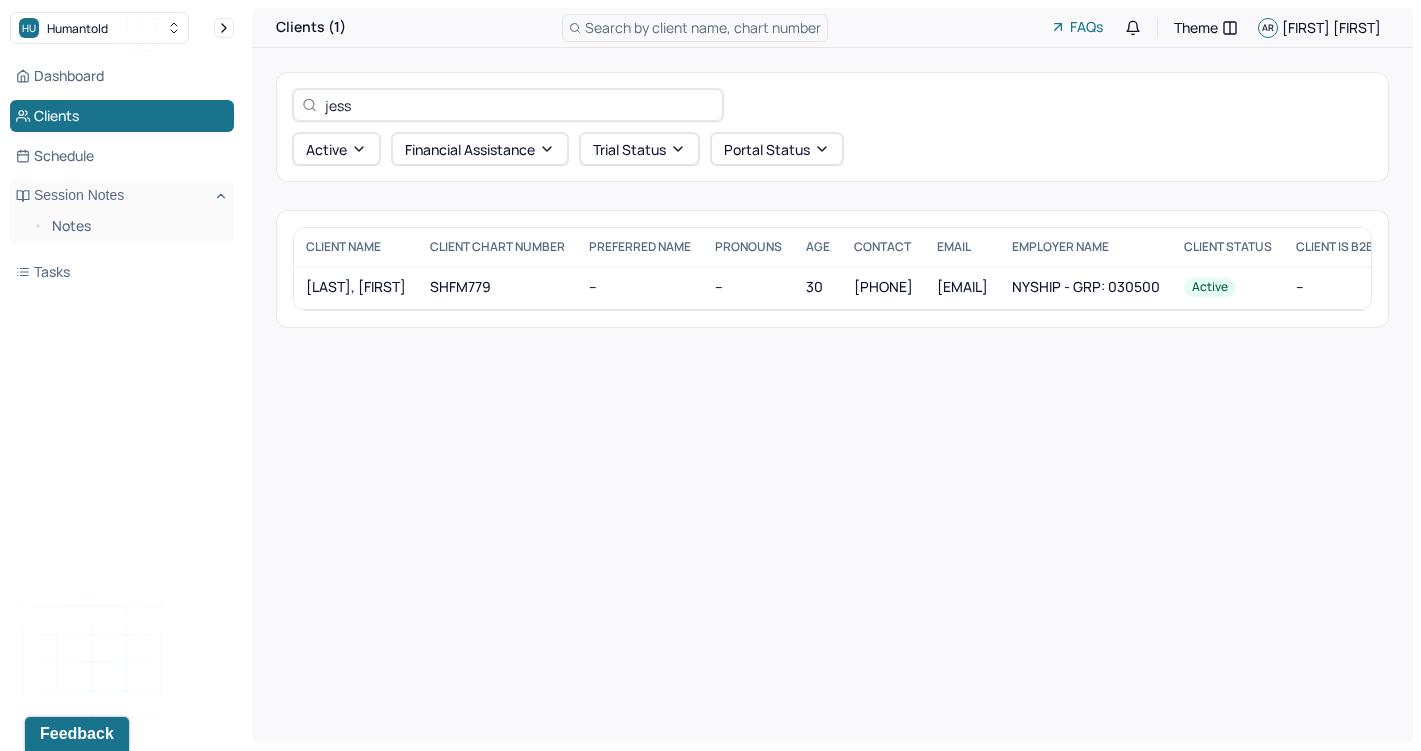 scroll, scrollTop: 0, scrollLeft: 0, axis: both 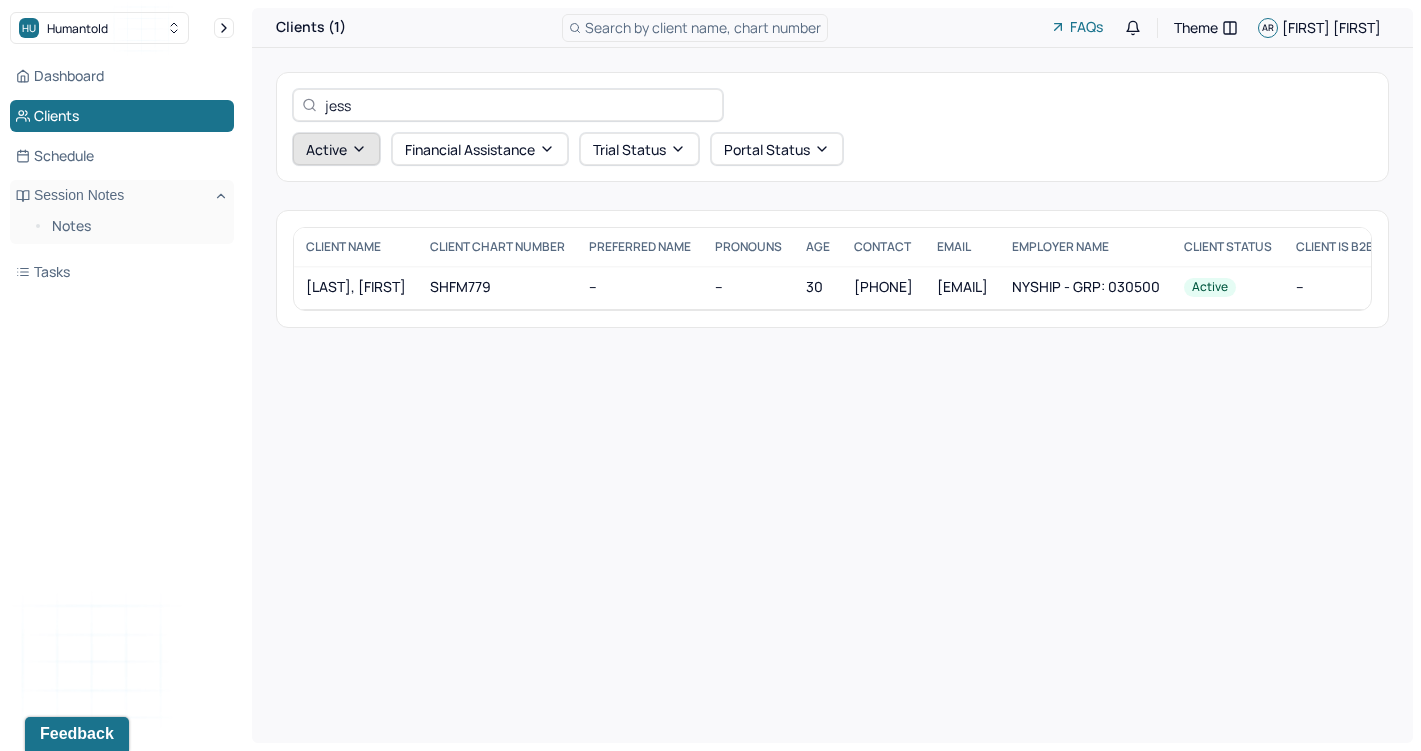 type on "jess" 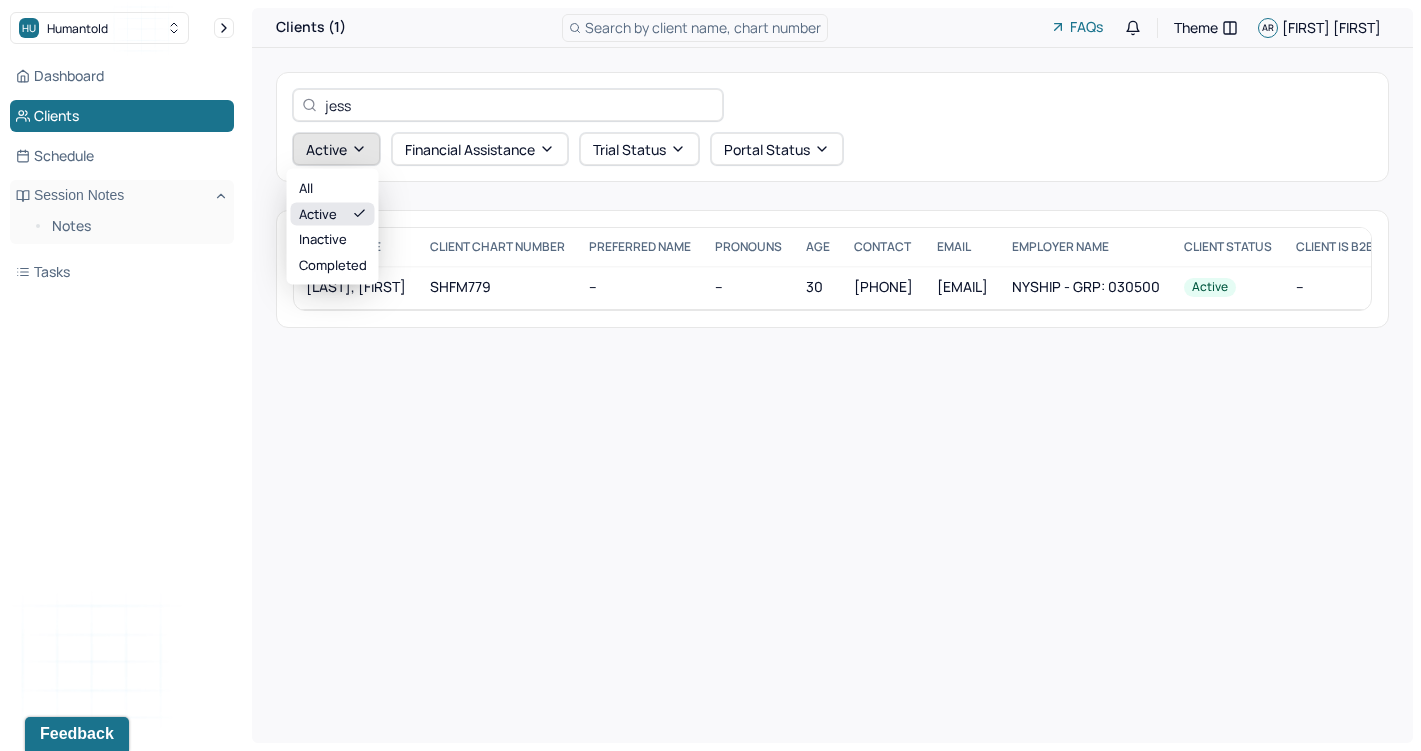 click on "Active" at bounding box center (336, 149) 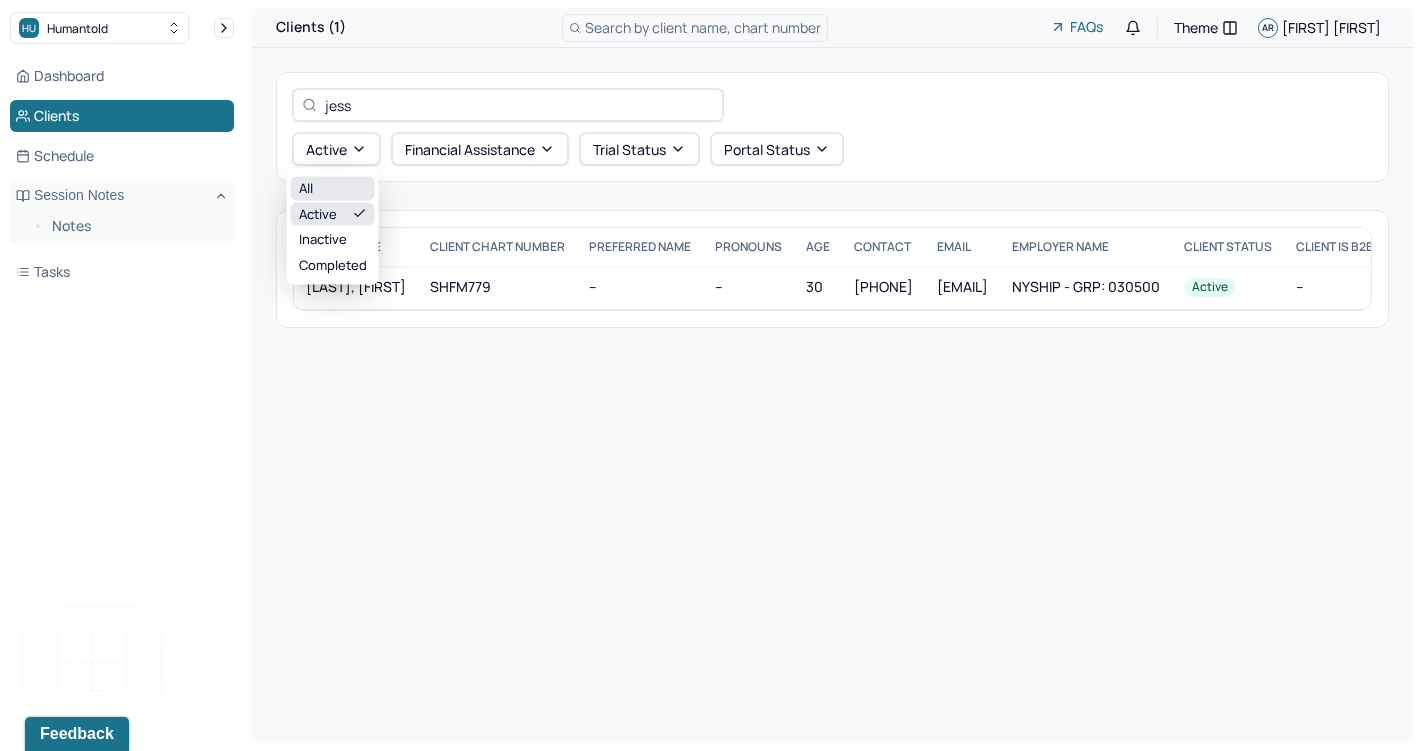 click on "All" at bounding box center (333, 189) 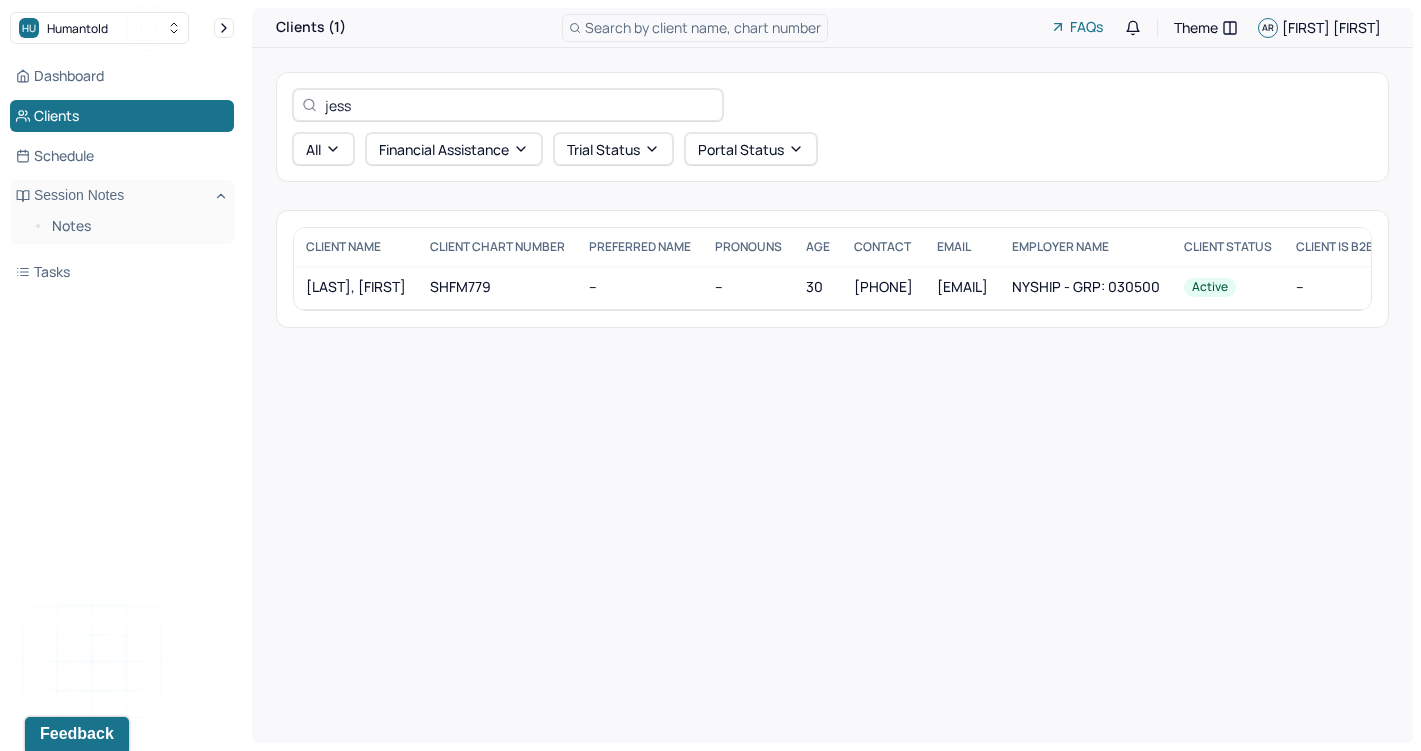 click on "jess" at bounding box center (519, 105) 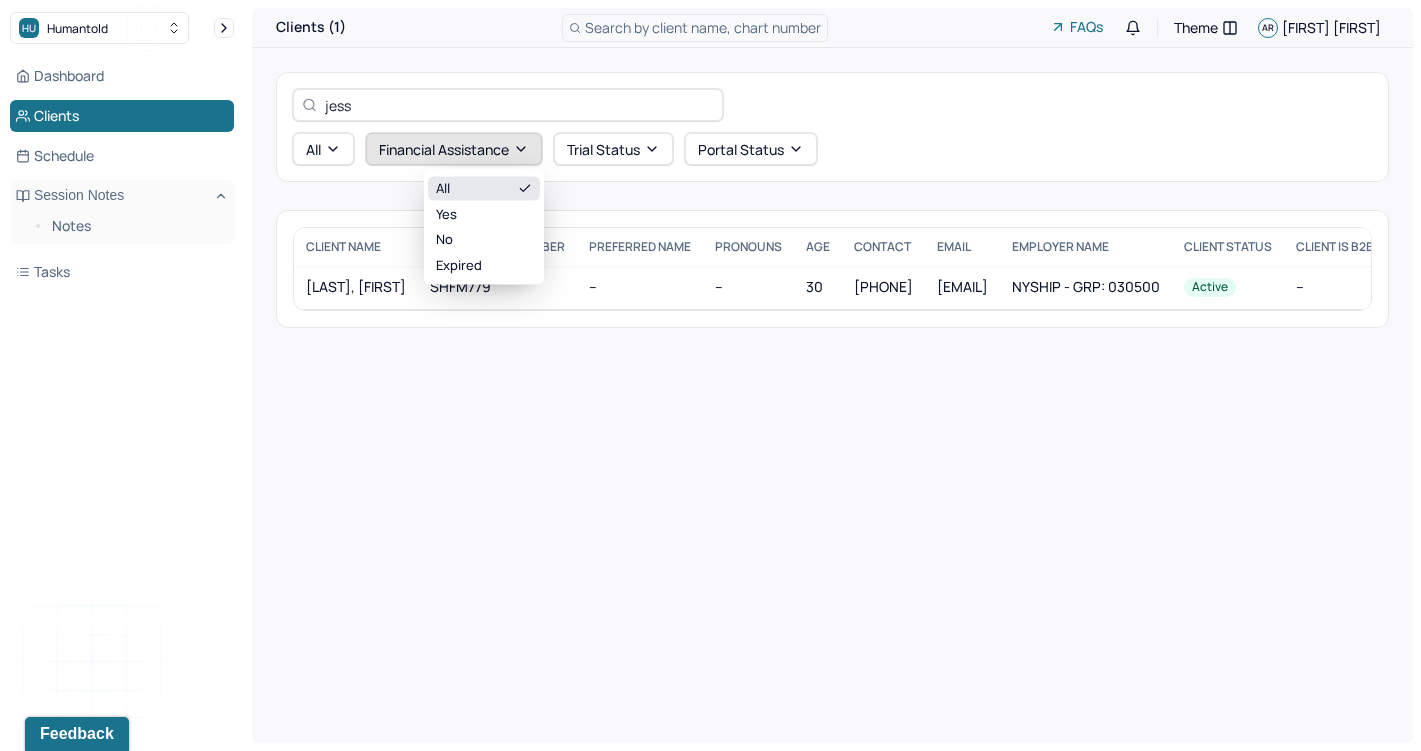 click on "Financial assistance" at bounding box center (454, 149) 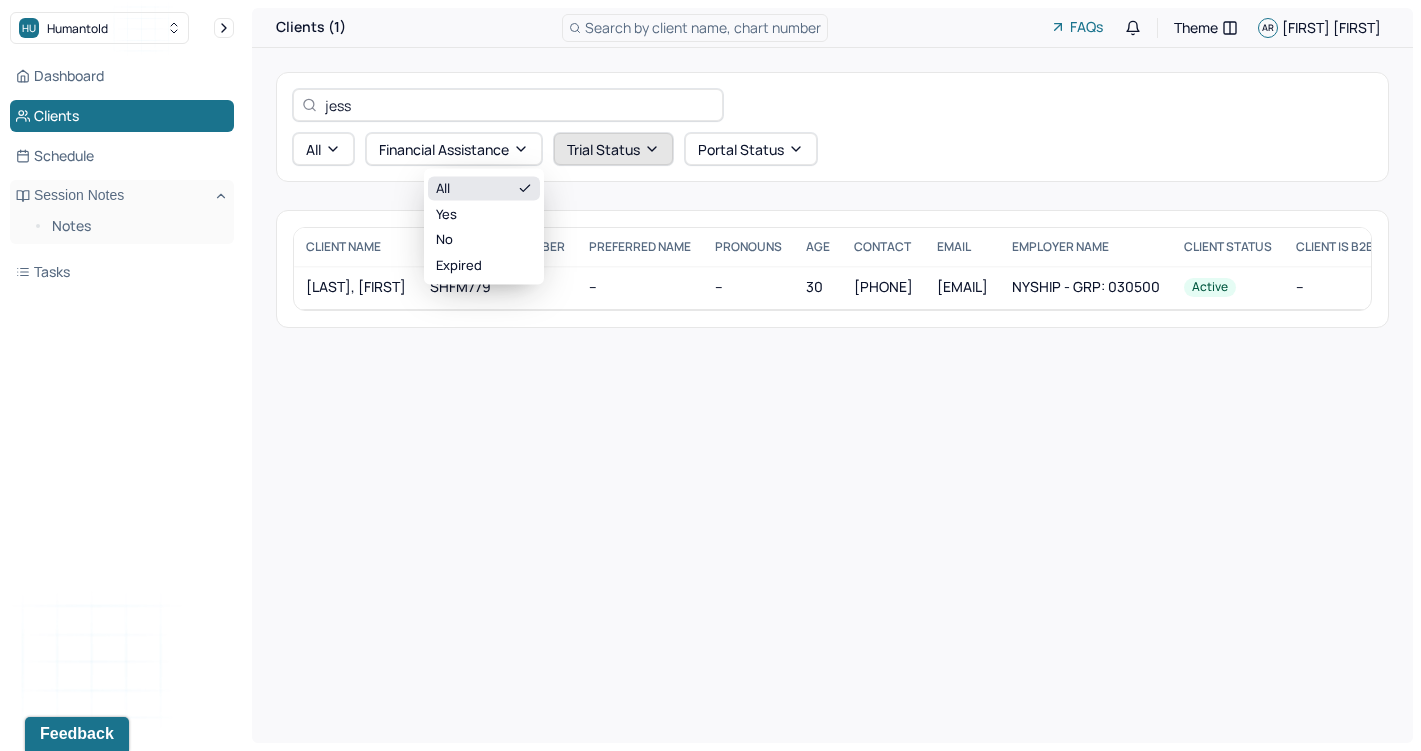 click on "Trial Status" at bounding box center [613, 149] 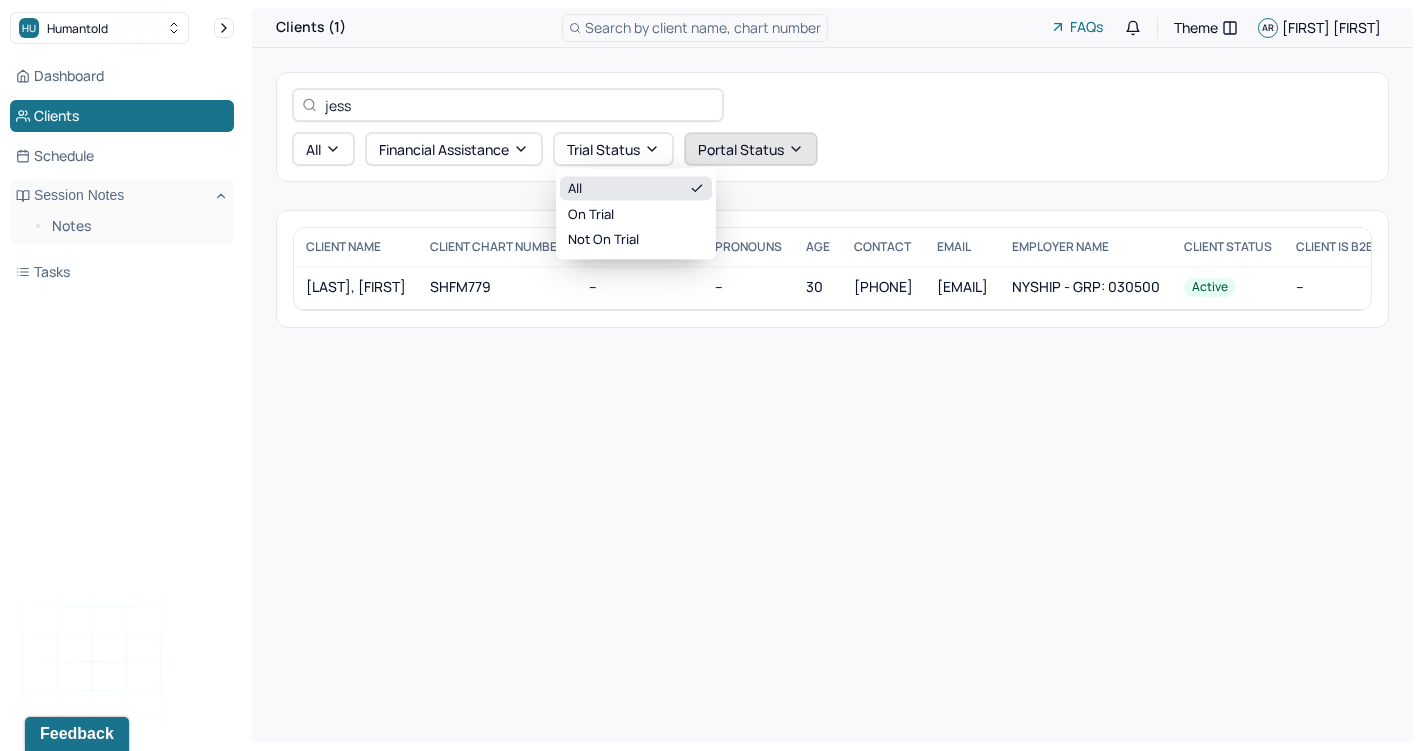 click on "Portal Status" at bounding box center [751, 149] 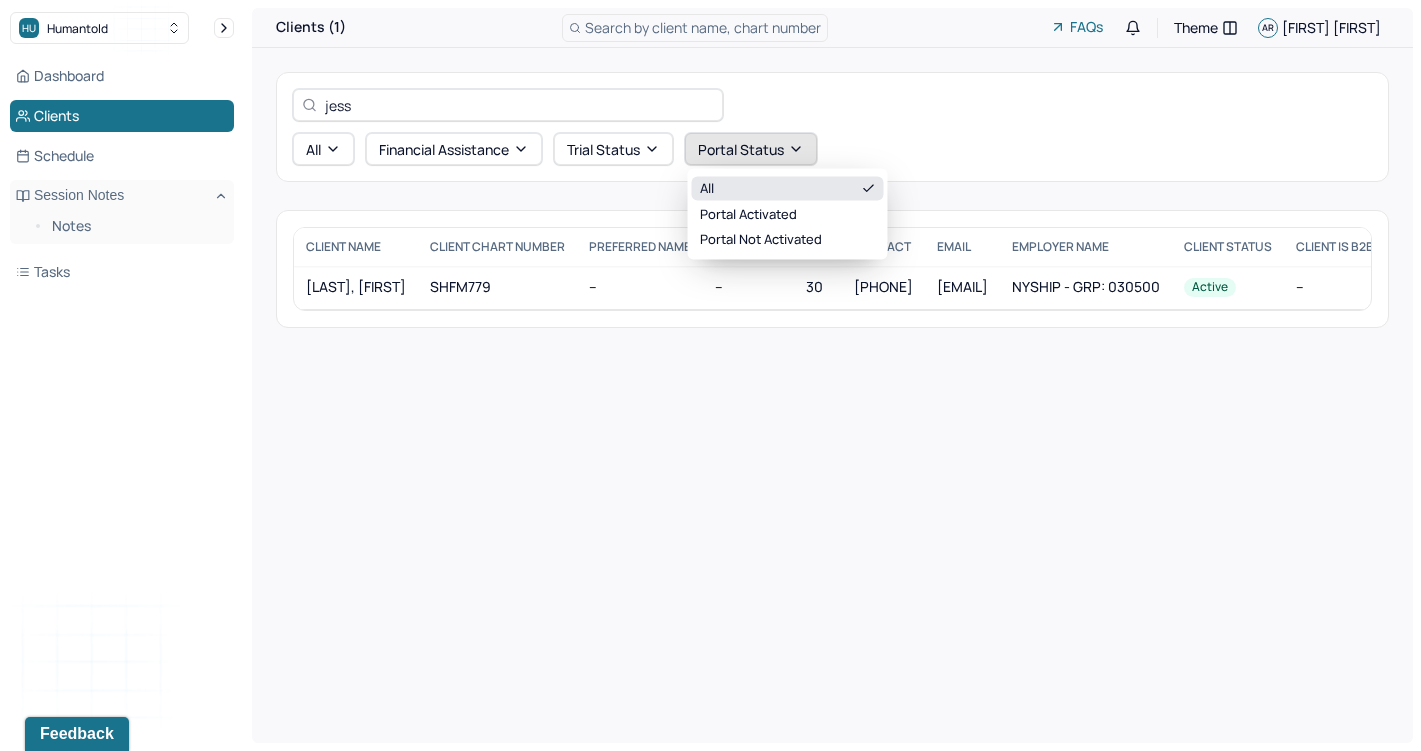 click on "Portal Status" at bounding box center [751, 149] 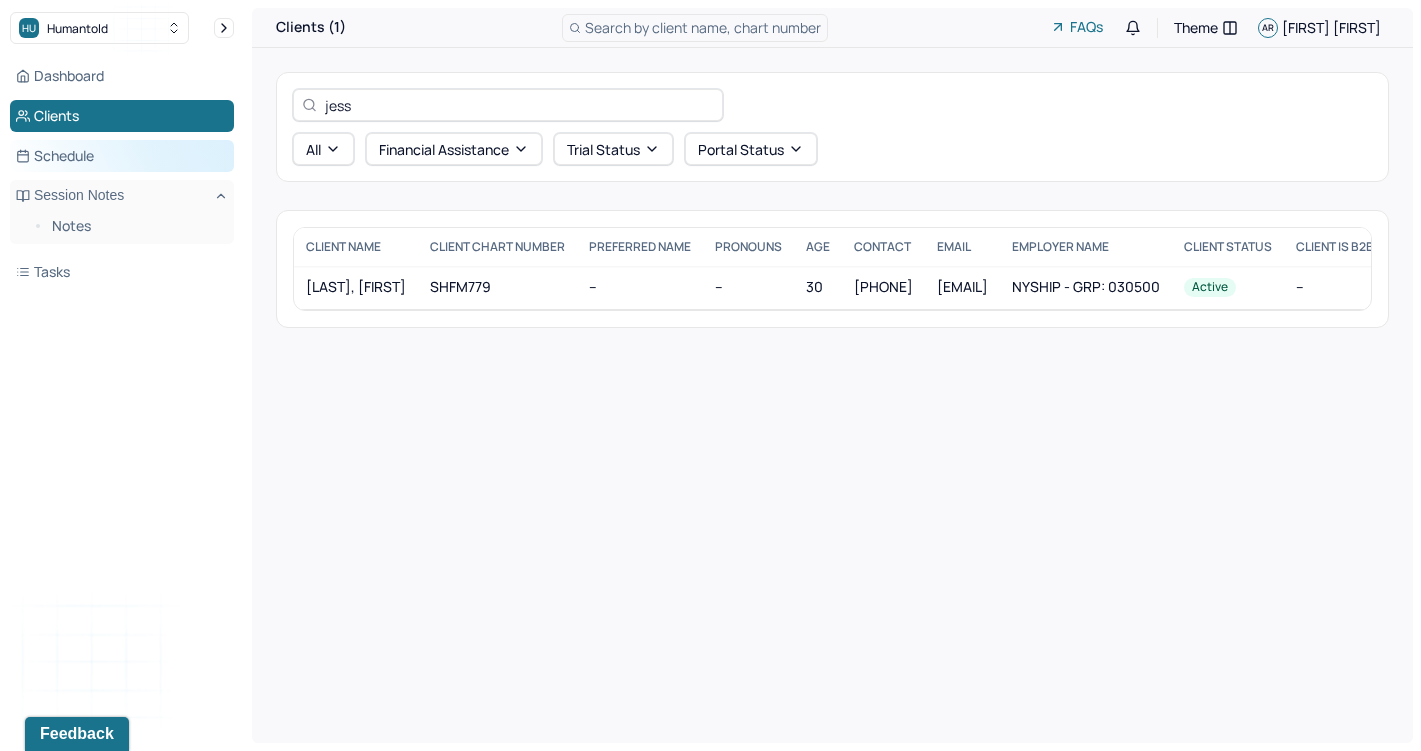 click on "Schedule" at bounding box center [122, 156] 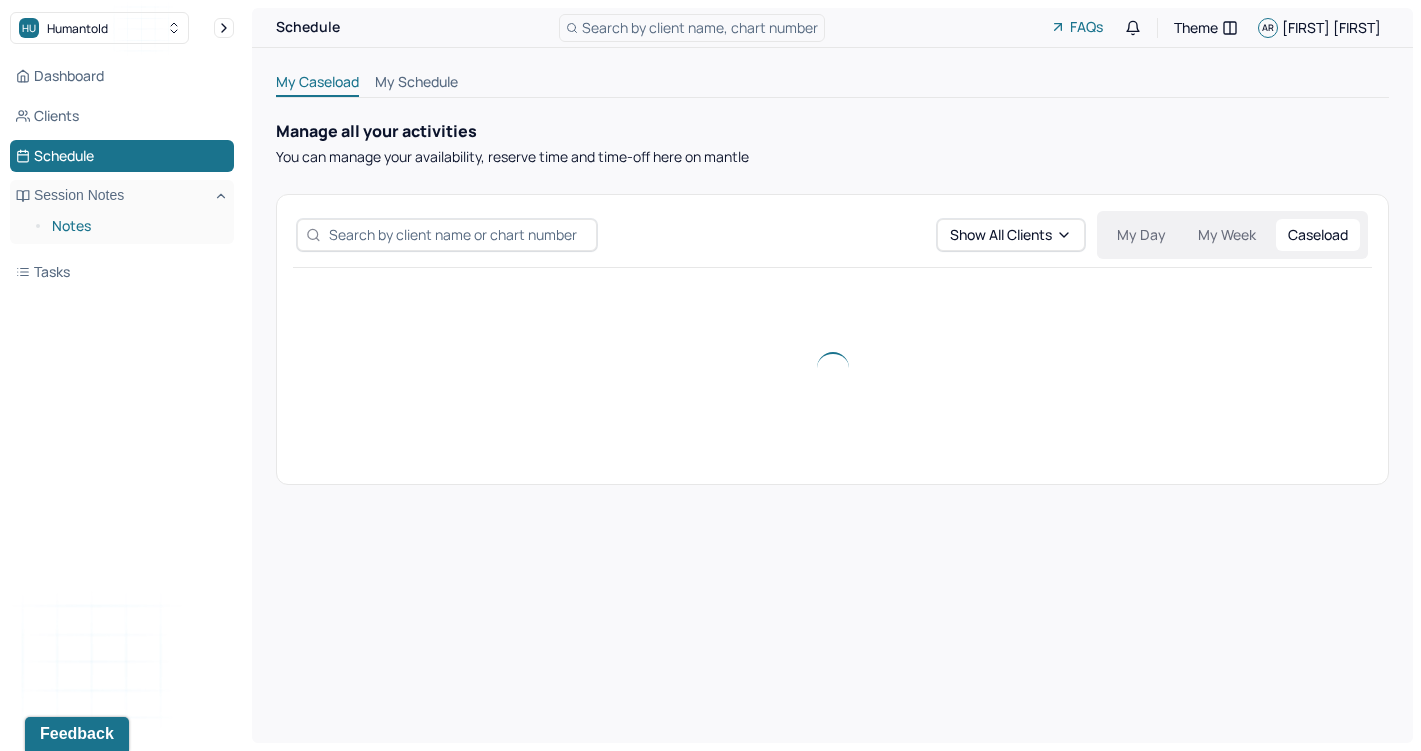 click on "Notes" at bounding box center [135, 226] 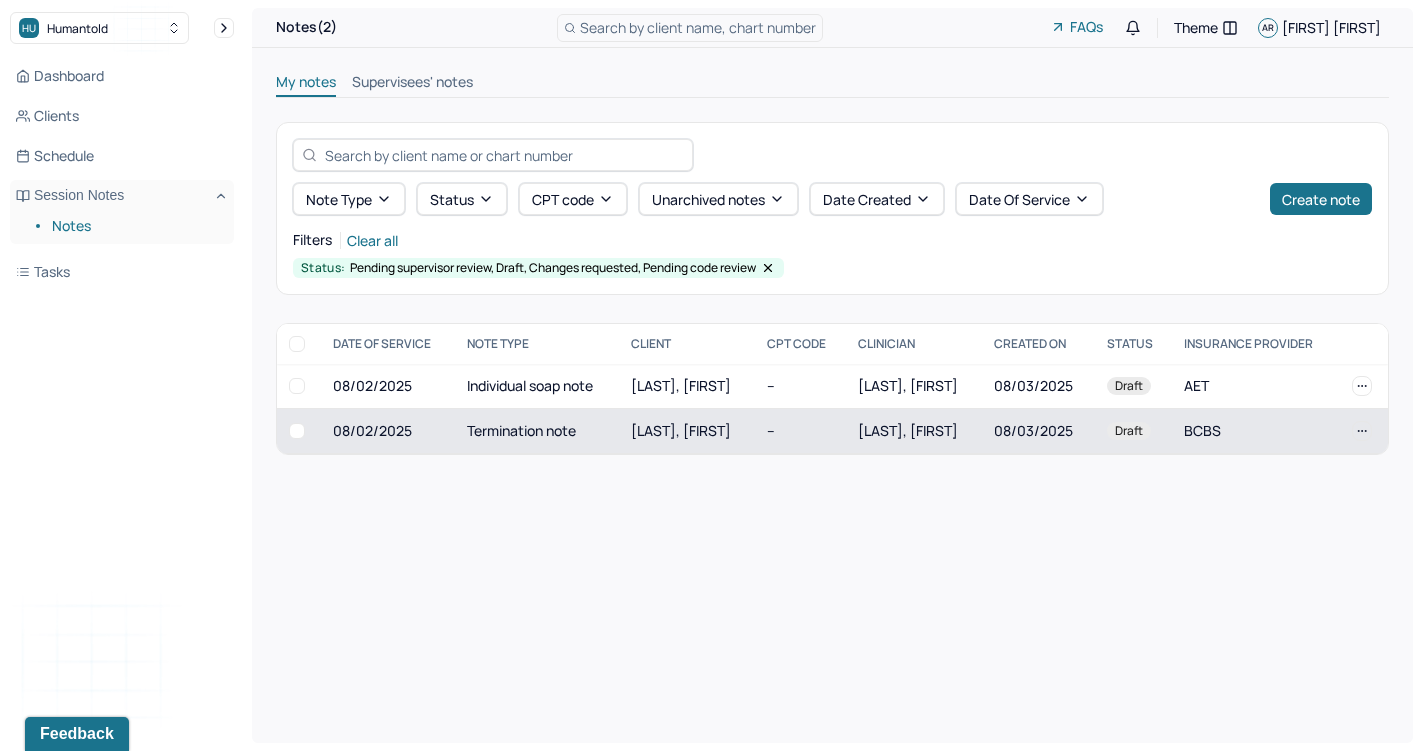 click on "Termination note" at bounding box center [537, 431] 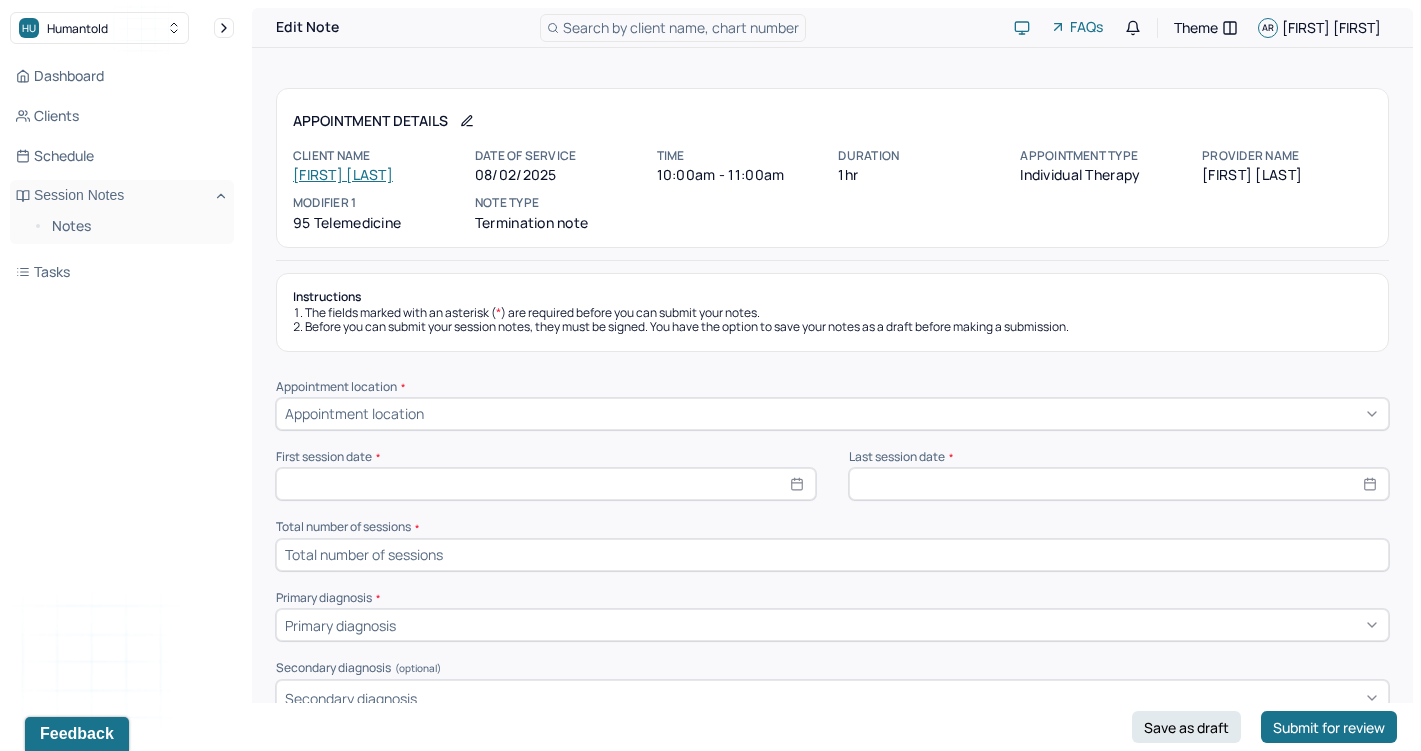 click on "[FIRST] [LAST]" at bounding box center (343, 174) 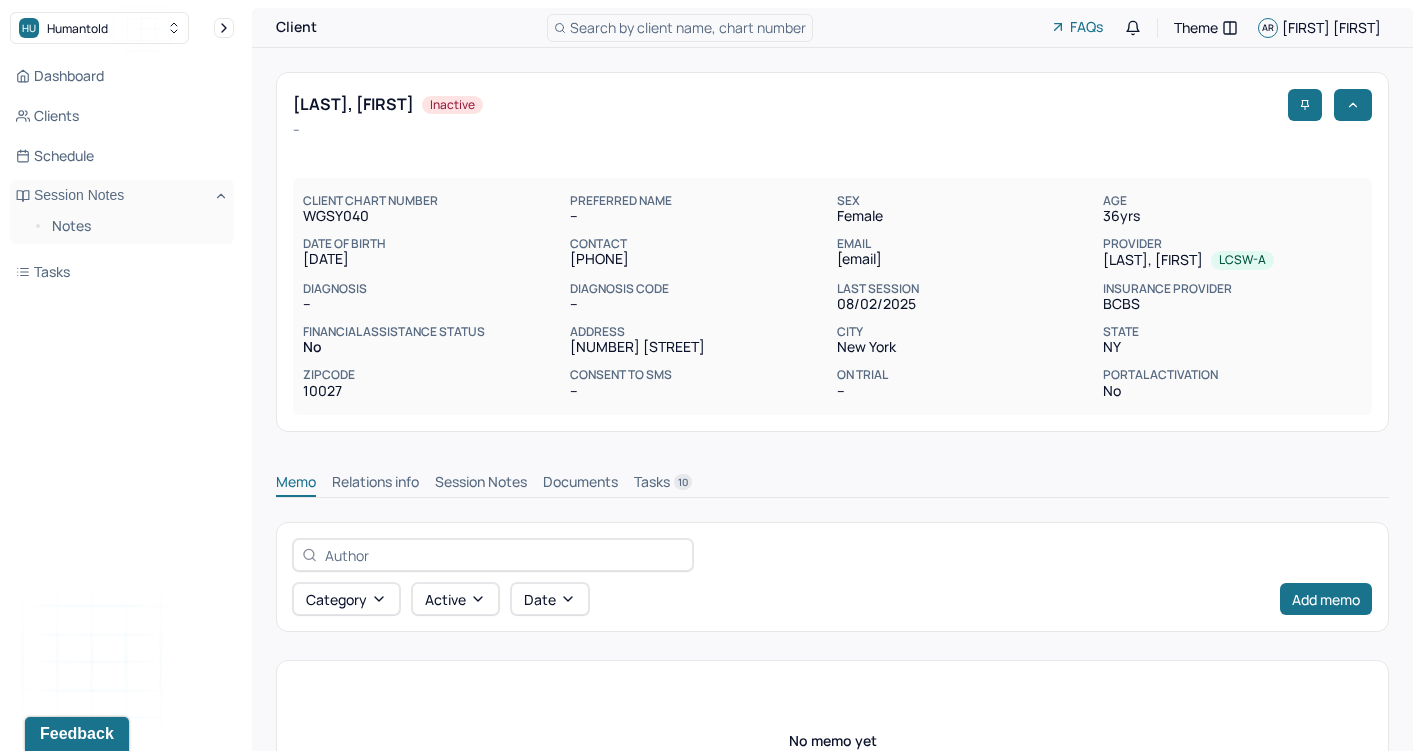 click on "Session Notes" at bounding box center [481, 484] 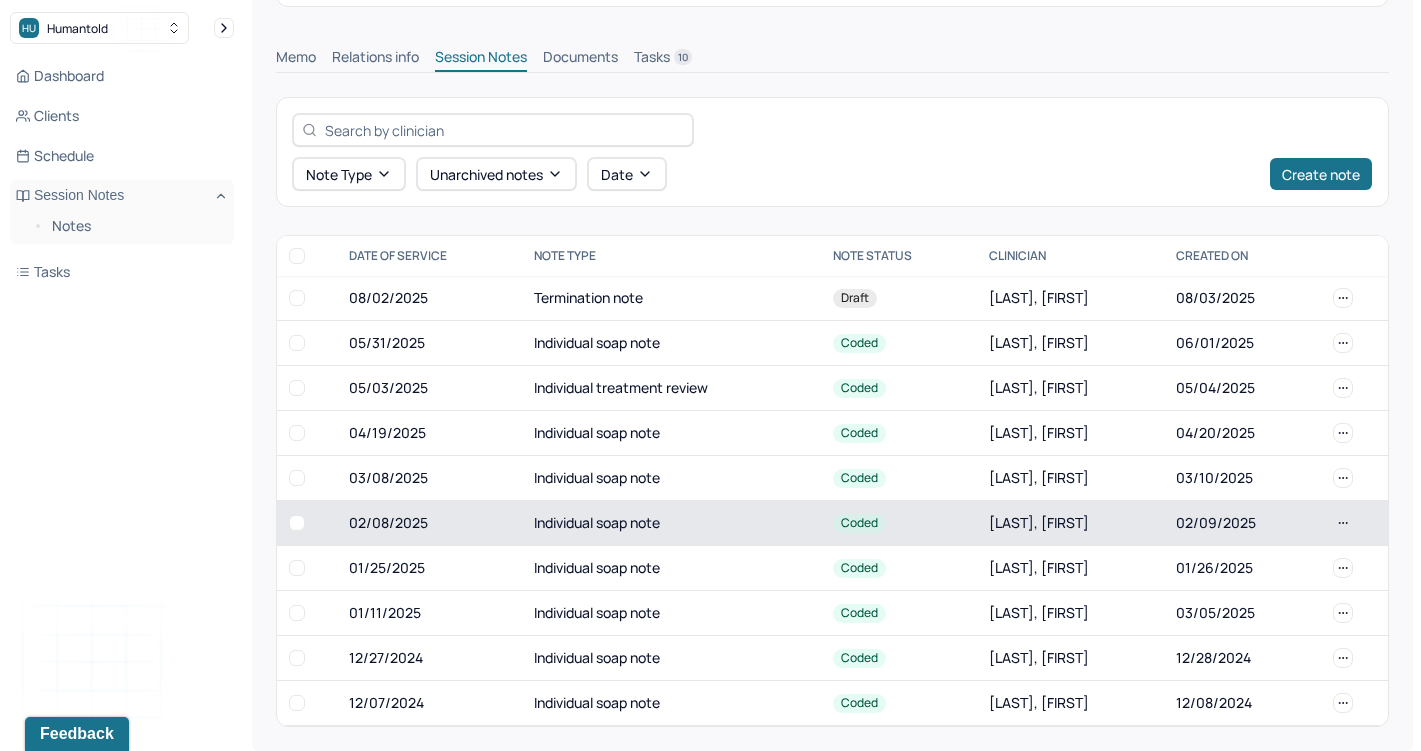 scroll, scrollTop: 424, scrollLeft: 0, axis: vertical 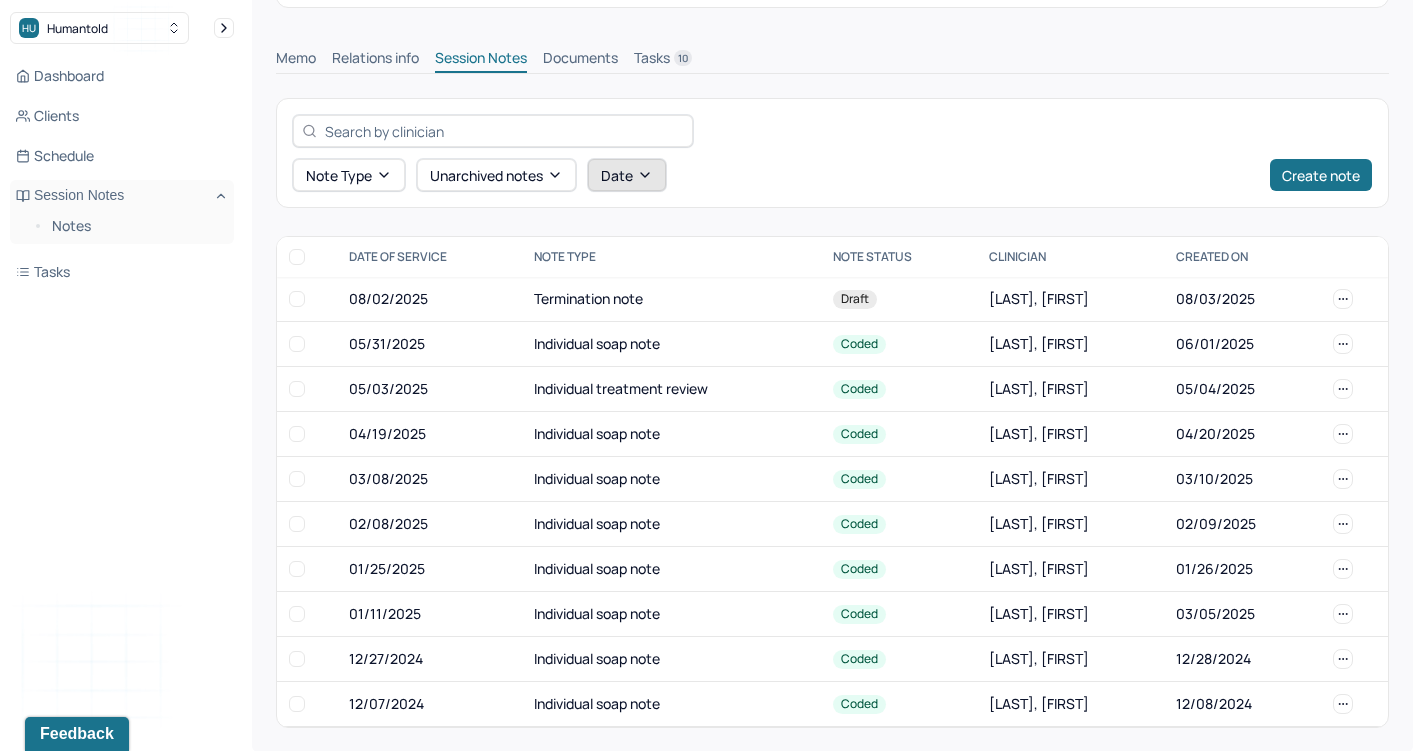 click 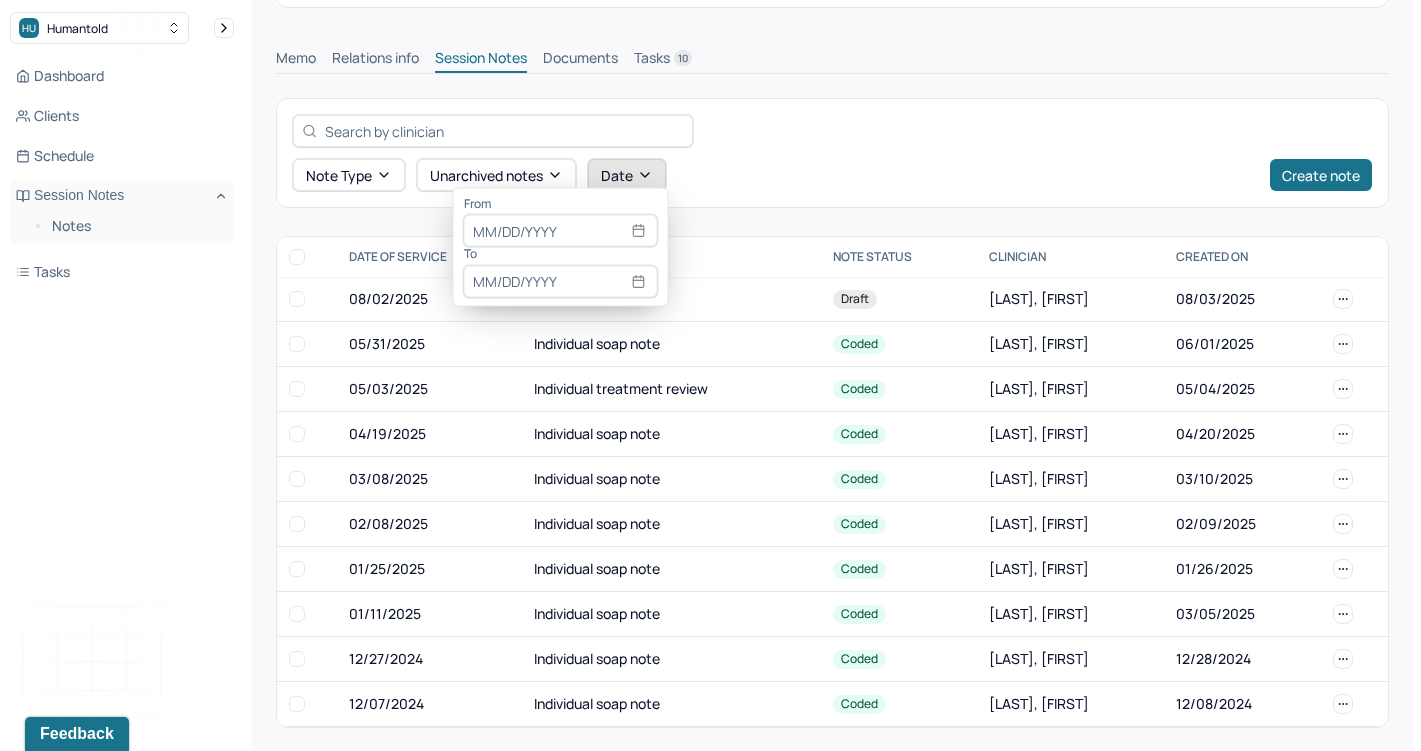 click 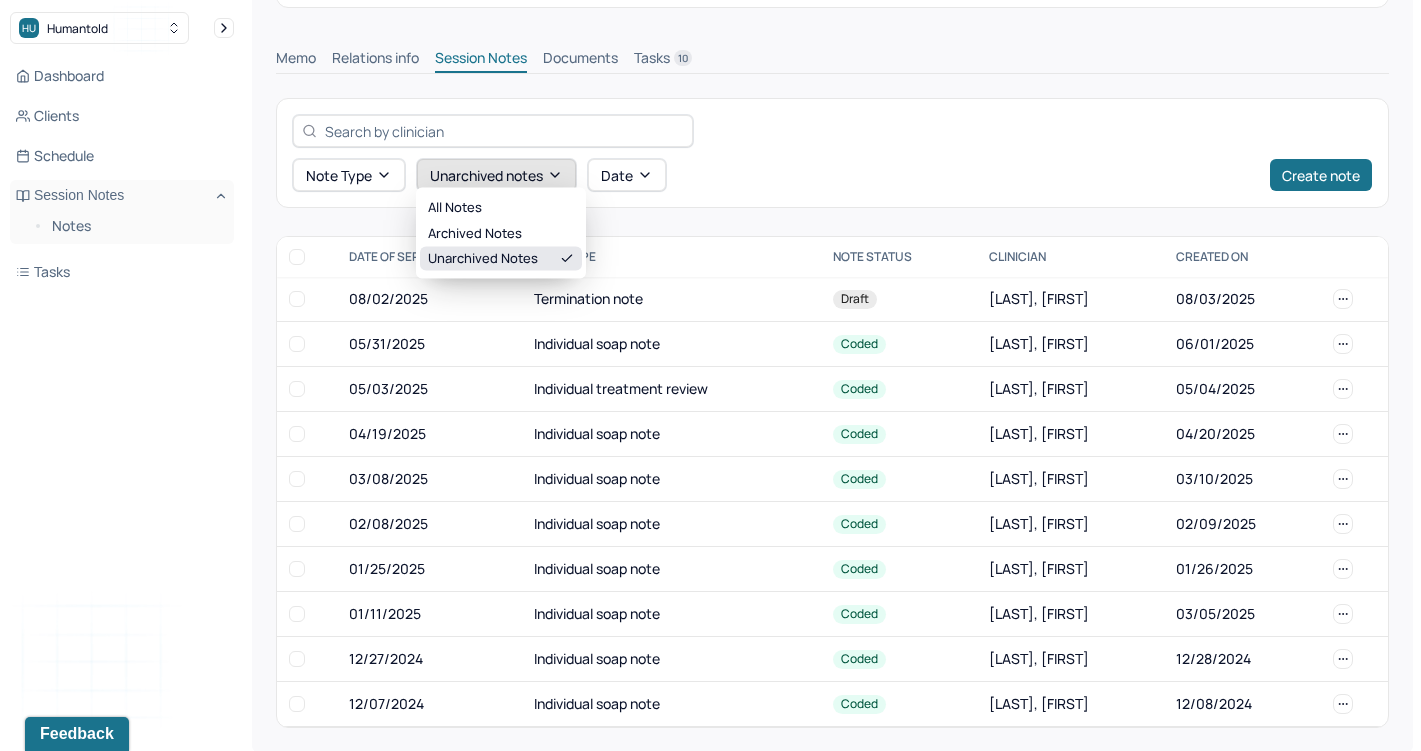 click on "Unarchived notes" at bounding box center [496, 175] 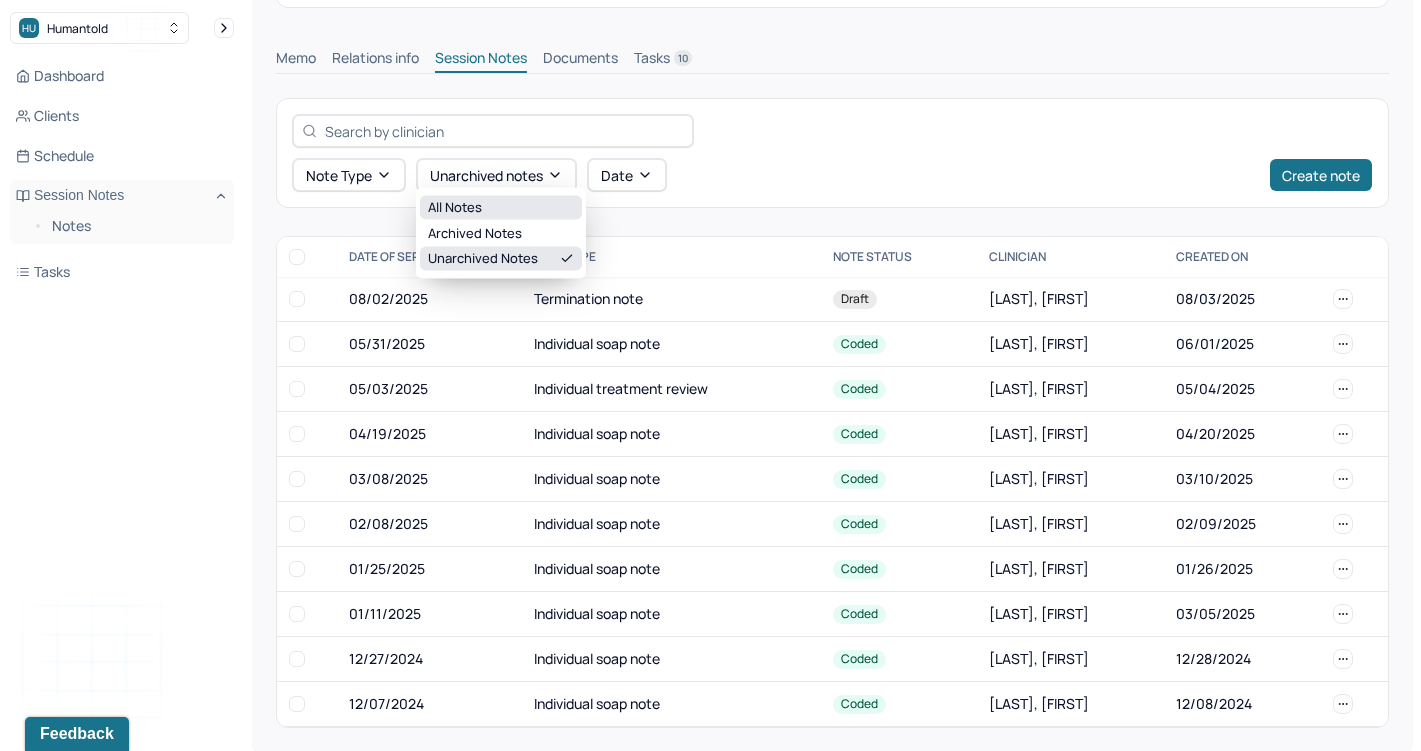 click on "All notes" at bounding box center [501, 208] 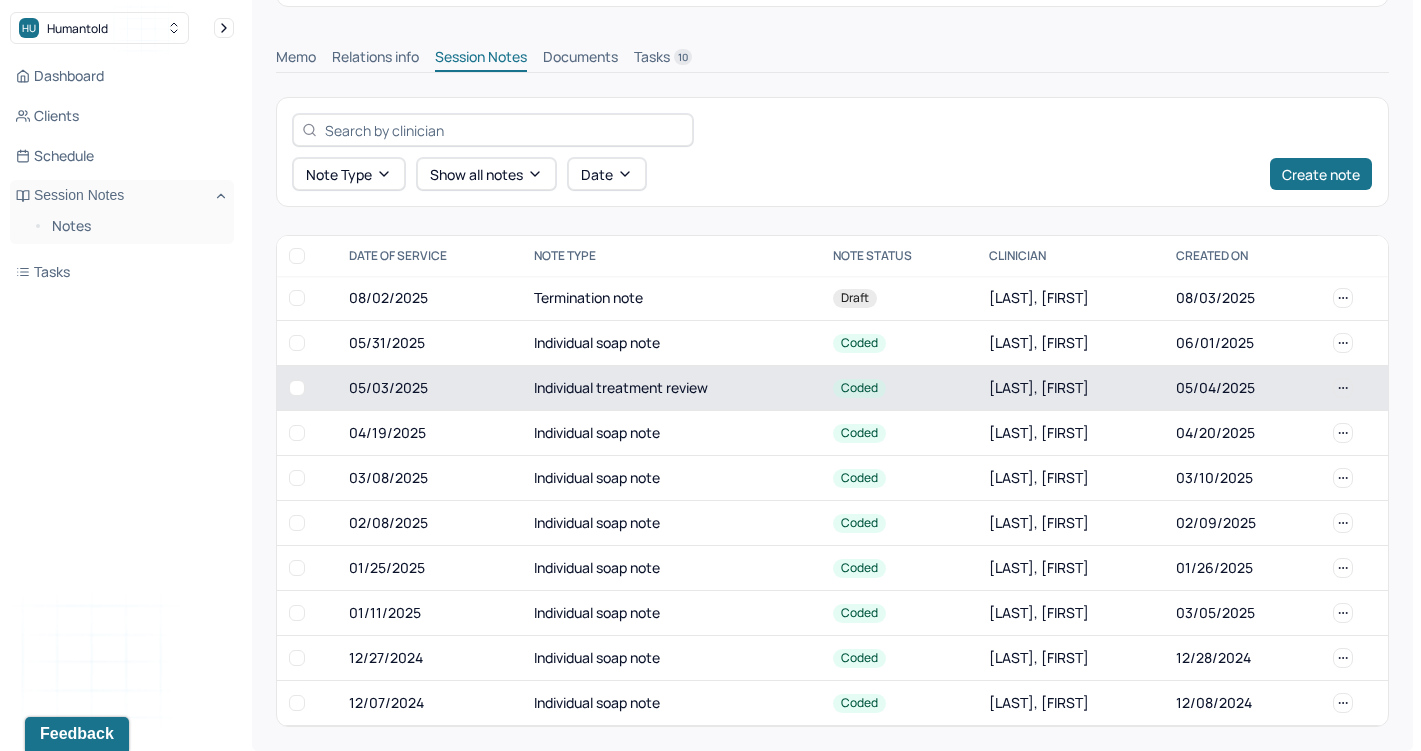 scroll, scrollTop: 424, scrollLeft: 0, axis: vertical 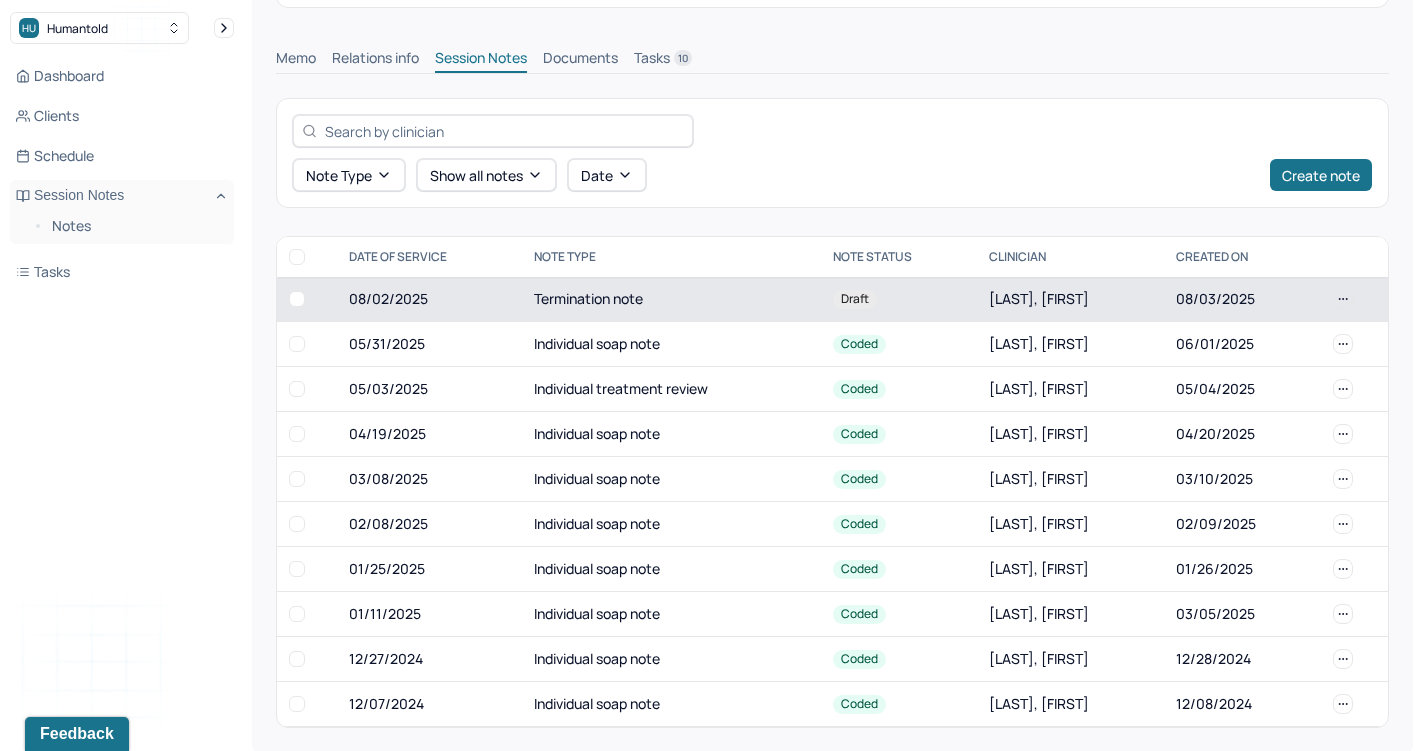 click on "08/02/2025" at bounding box center [429, 299] 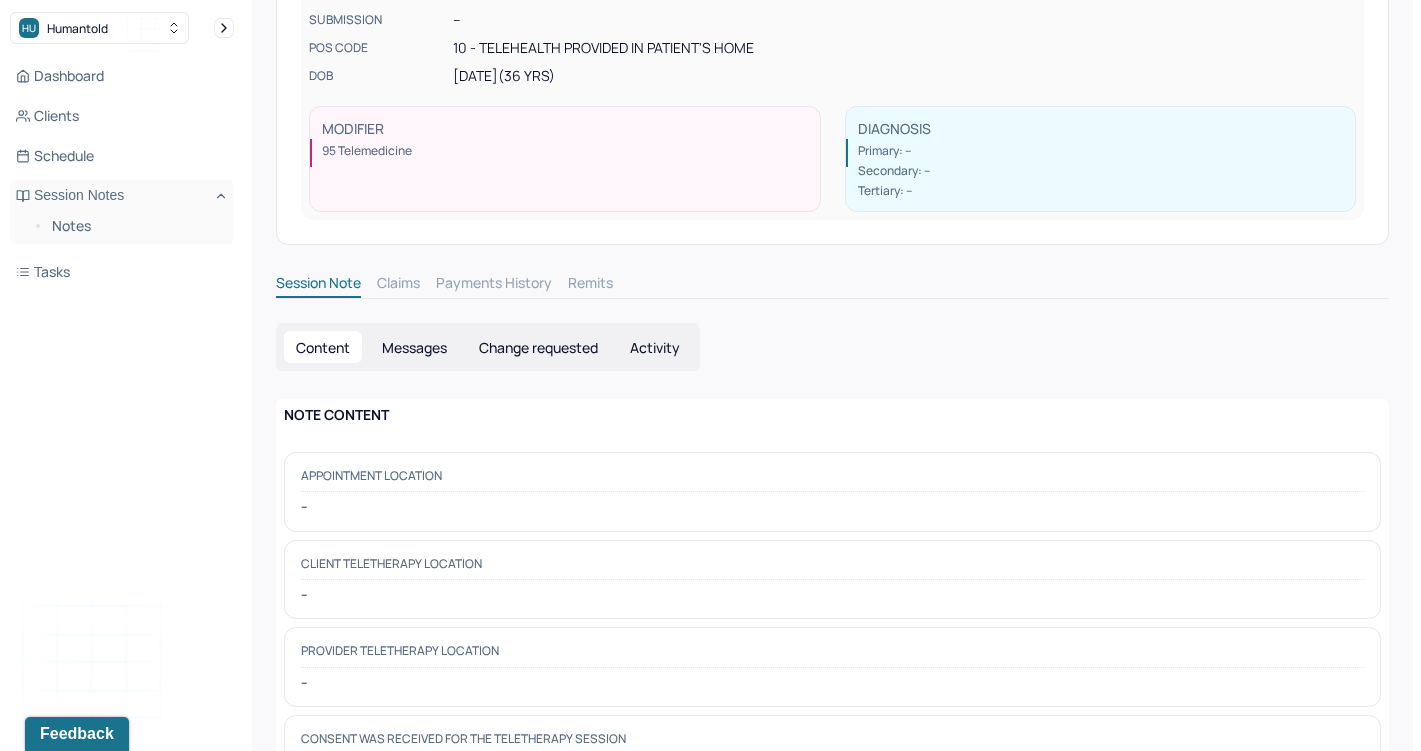 scroll, scrollTop: 288, scrollLeft: 0, axis: vertical 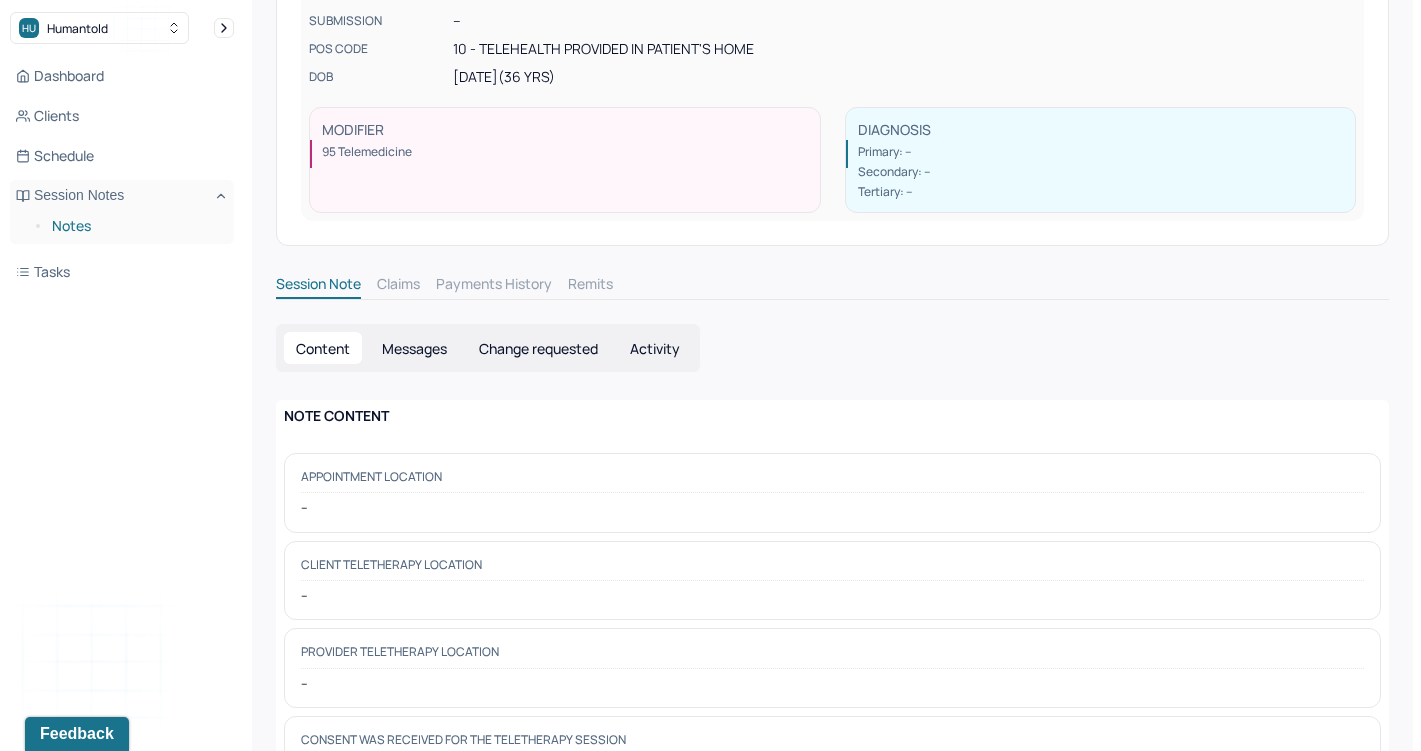 click on "Notes" at bounding box center (135, 226) 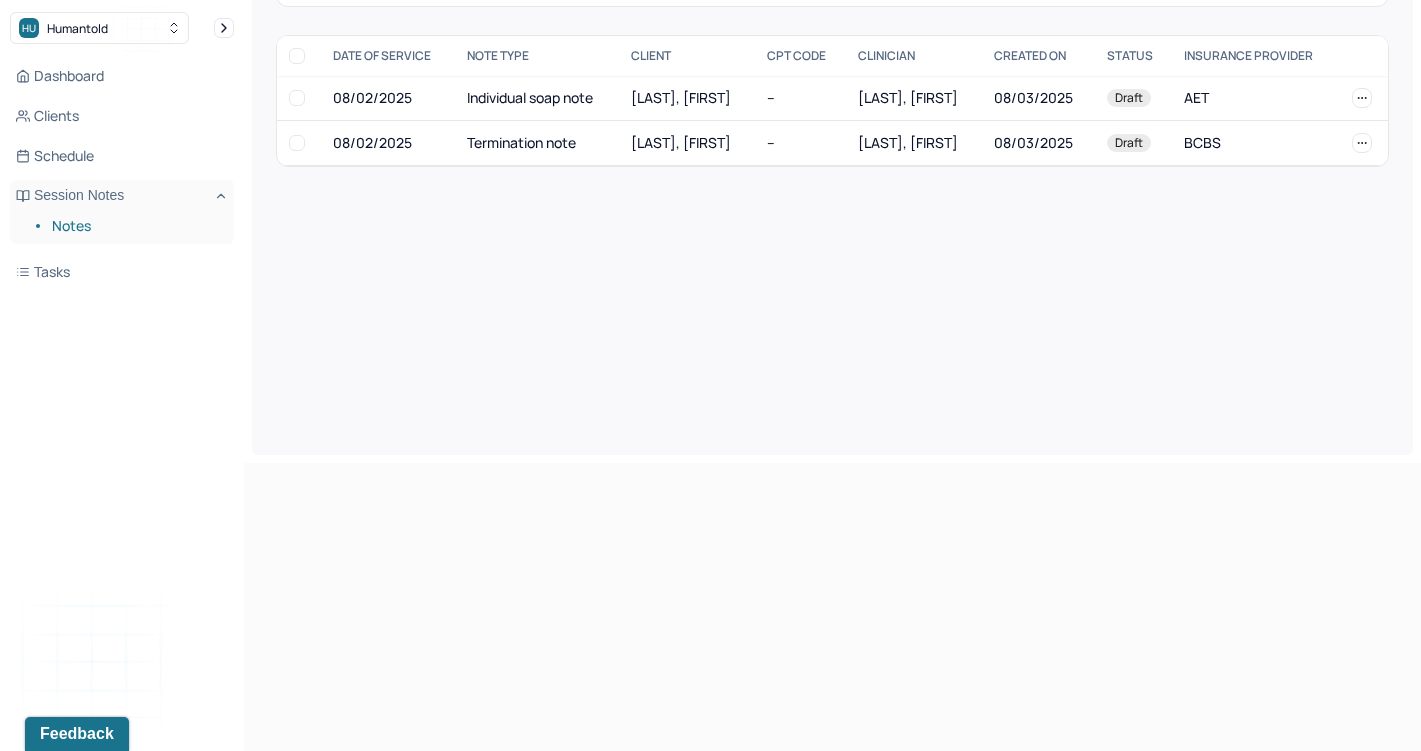 scroll, scrollTop: 0, scrollLeft: 0, axis: both 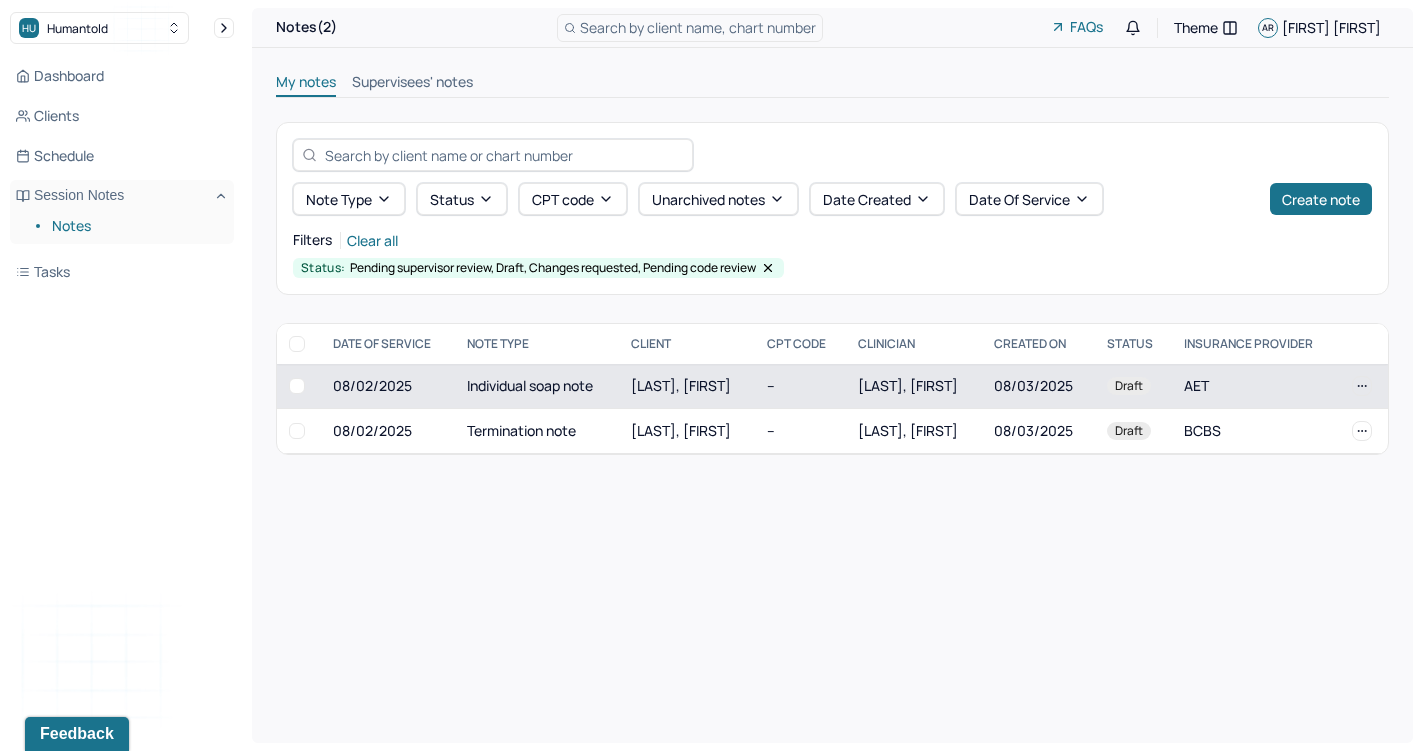 click on "Individual soap note" at bounding box center [537, 386] 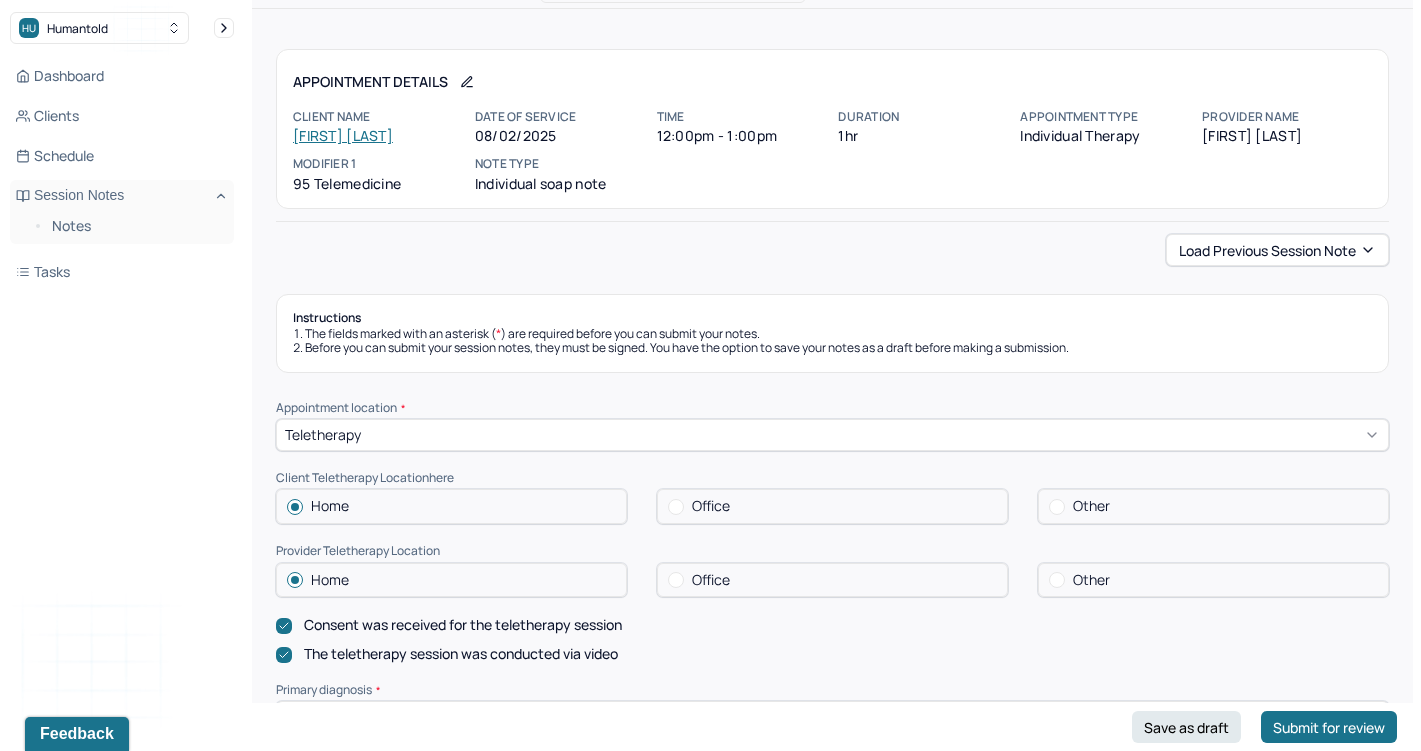 scroll, scrollTop: 40, scrollLeft: 0, axis: vertical 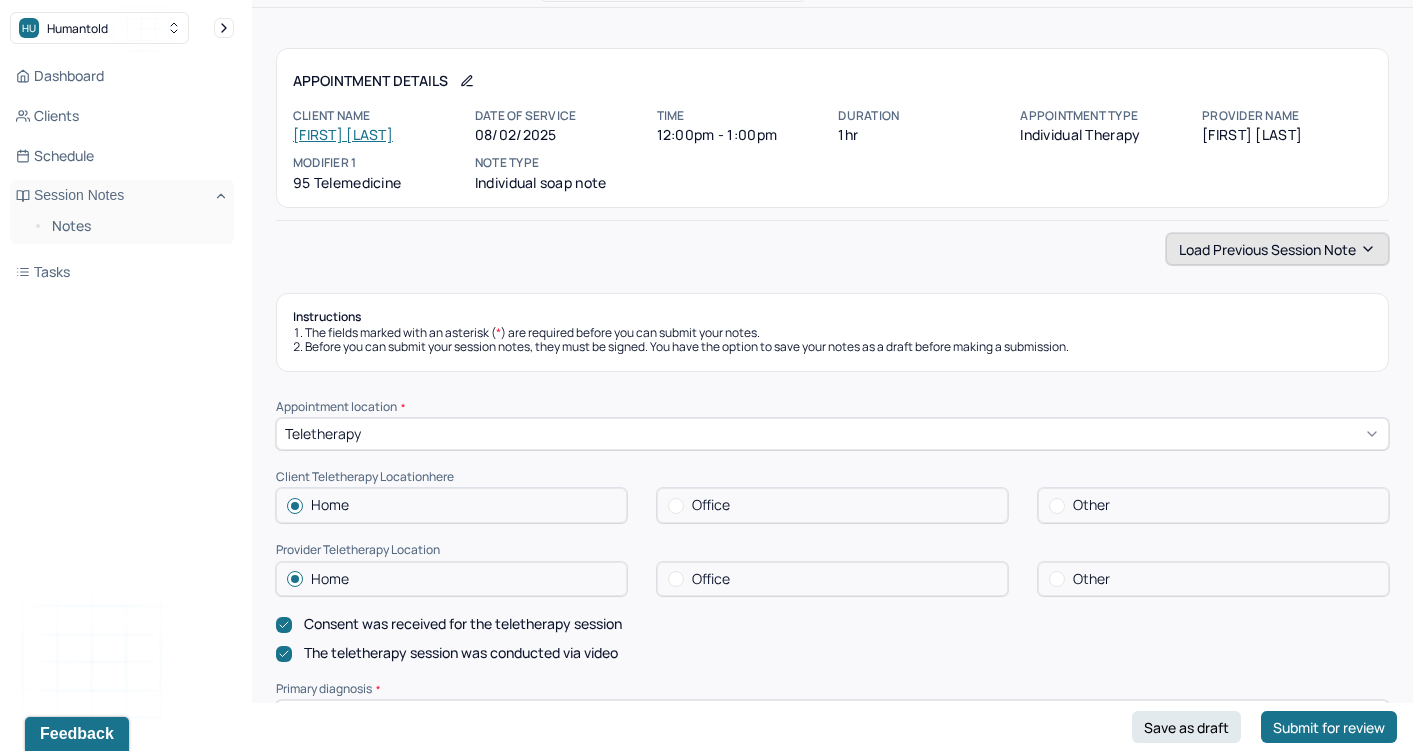 click on "Load previous session note" at bounding box center [1277, 249] 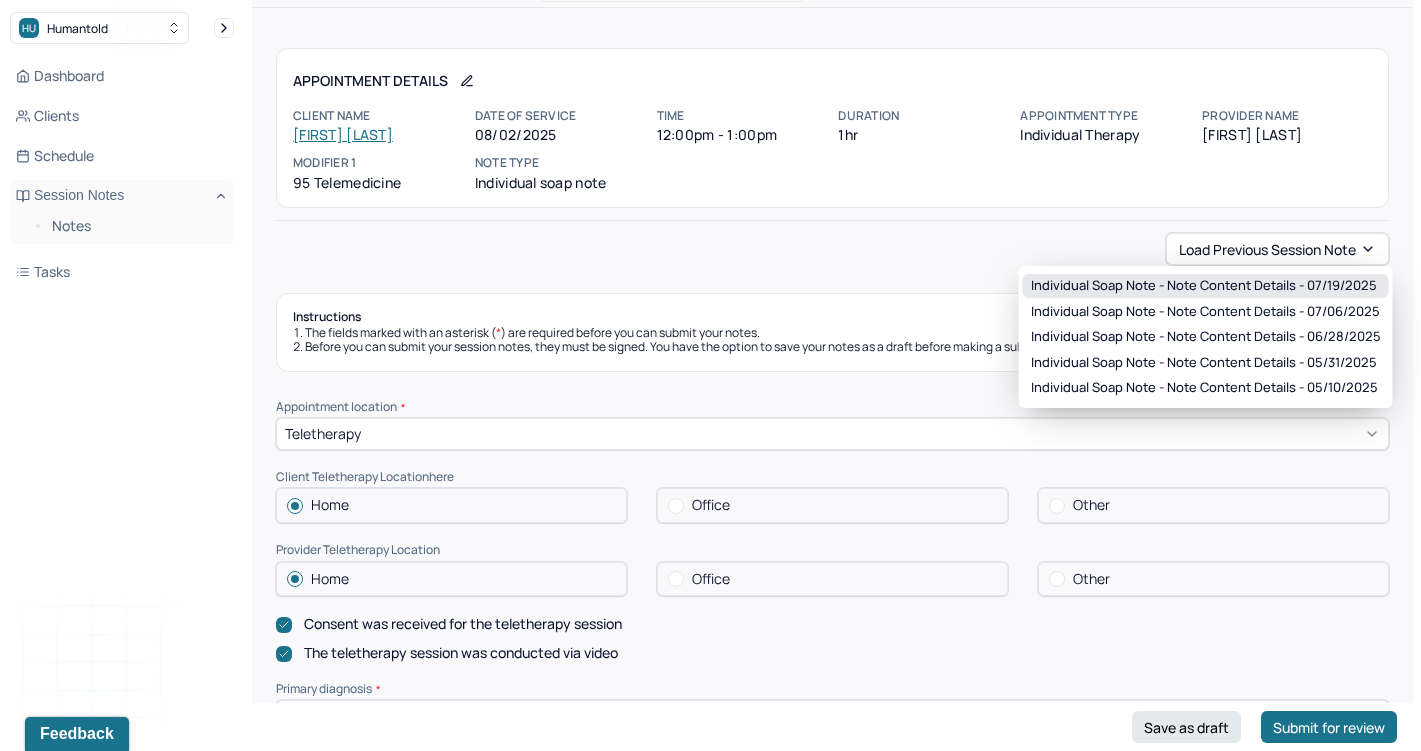 click on "Individual soap note   - Note content Details -   07/19/2025" at bounding box center (1204, 286) 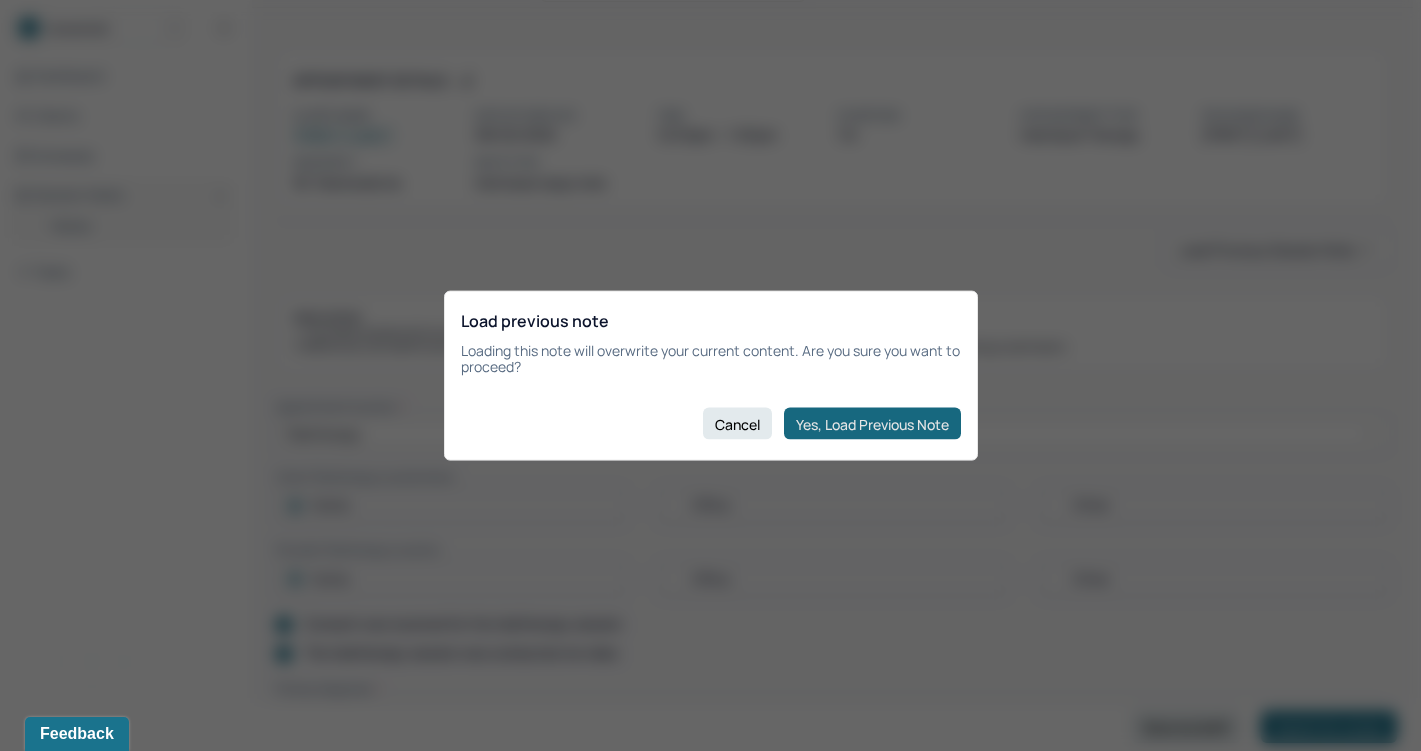 click on "Yes, Load Previous Note" at bounding box center (872, 424) 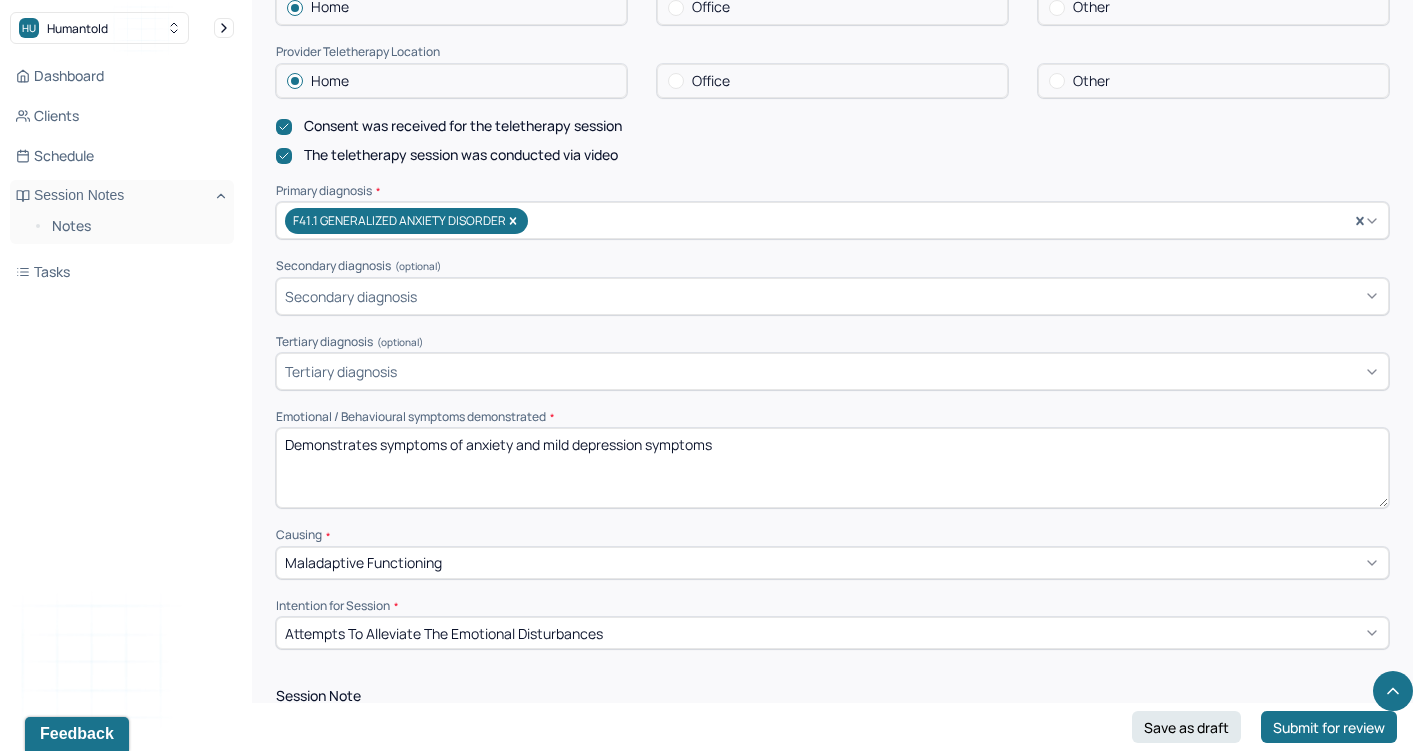 scroll, scrollTop: 631, scrollLeft: 0, axis: vertical 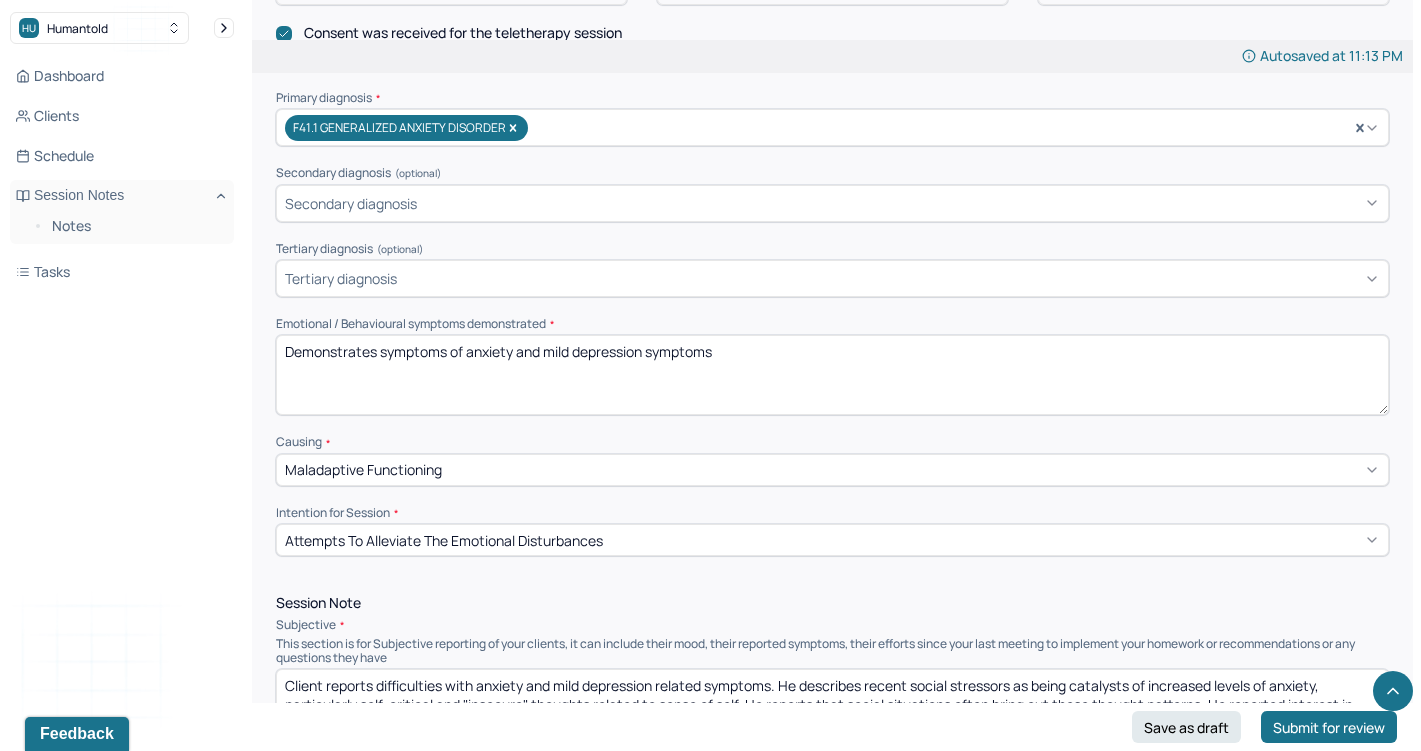 click on "Demonstrates symptoms of anxiety and mild depression symptoms" at bounding box center [832, 375] 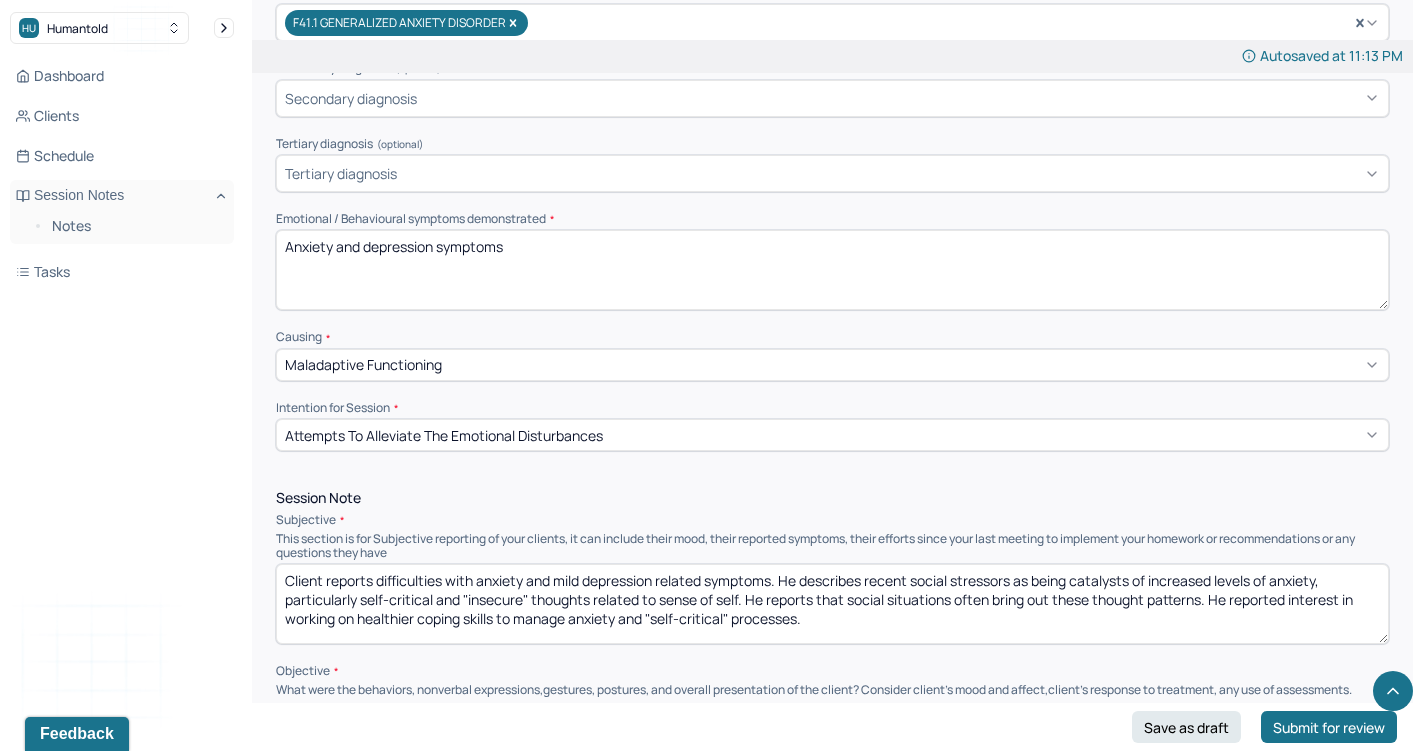 scroll, scrollTop: 736, scrollLeft: 0, axis: vertical 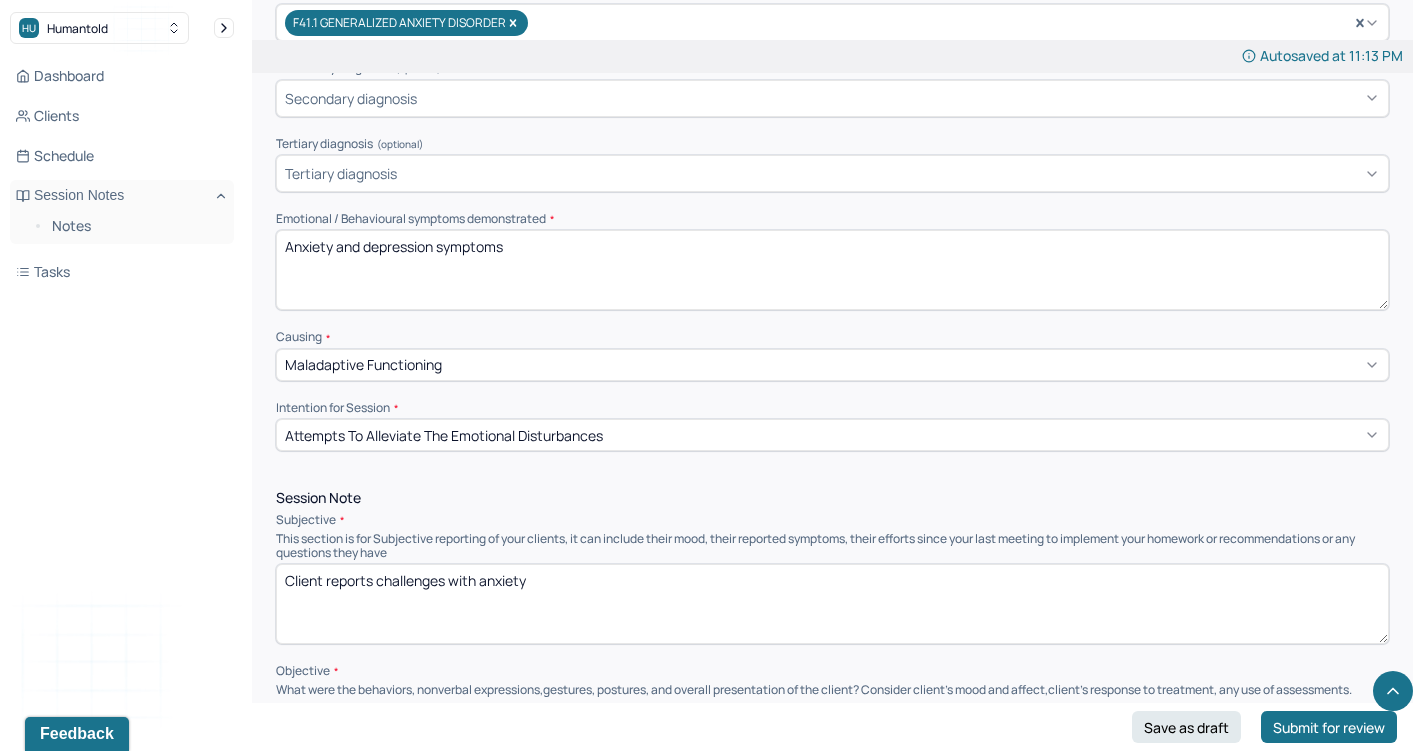 type on "Client reports challenges with anxiety" 